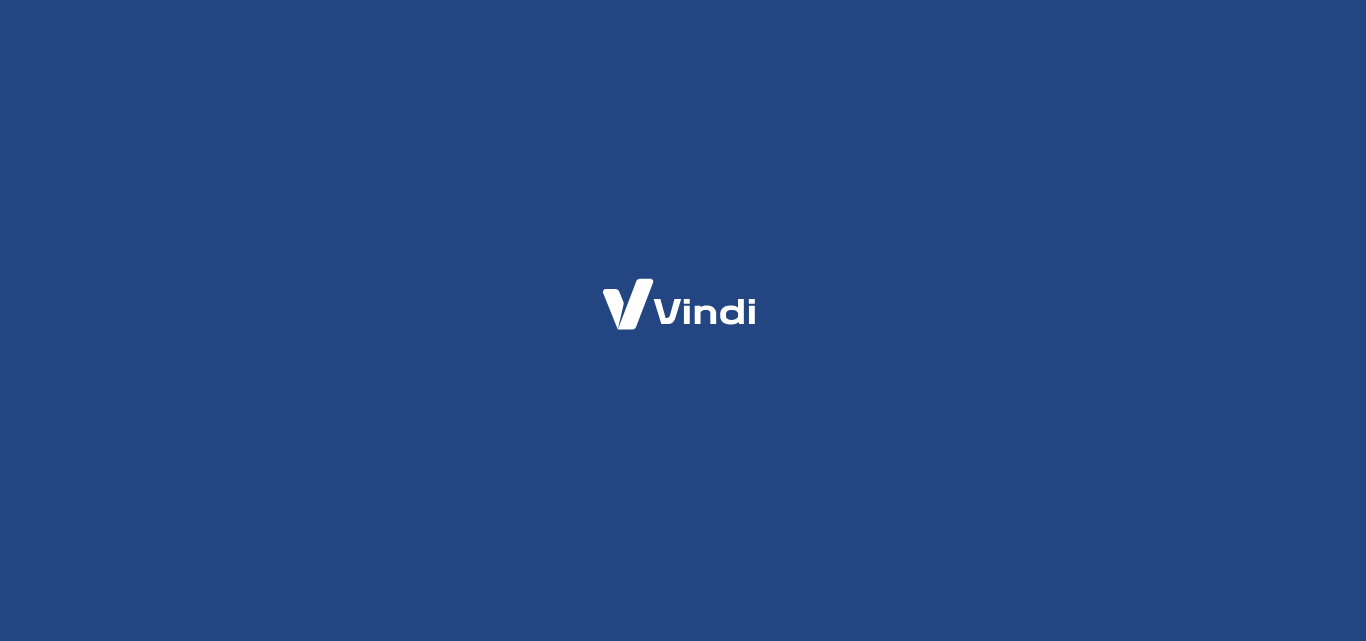 scroll, scrollTop: 0, scrollLeft: 0, axis: both 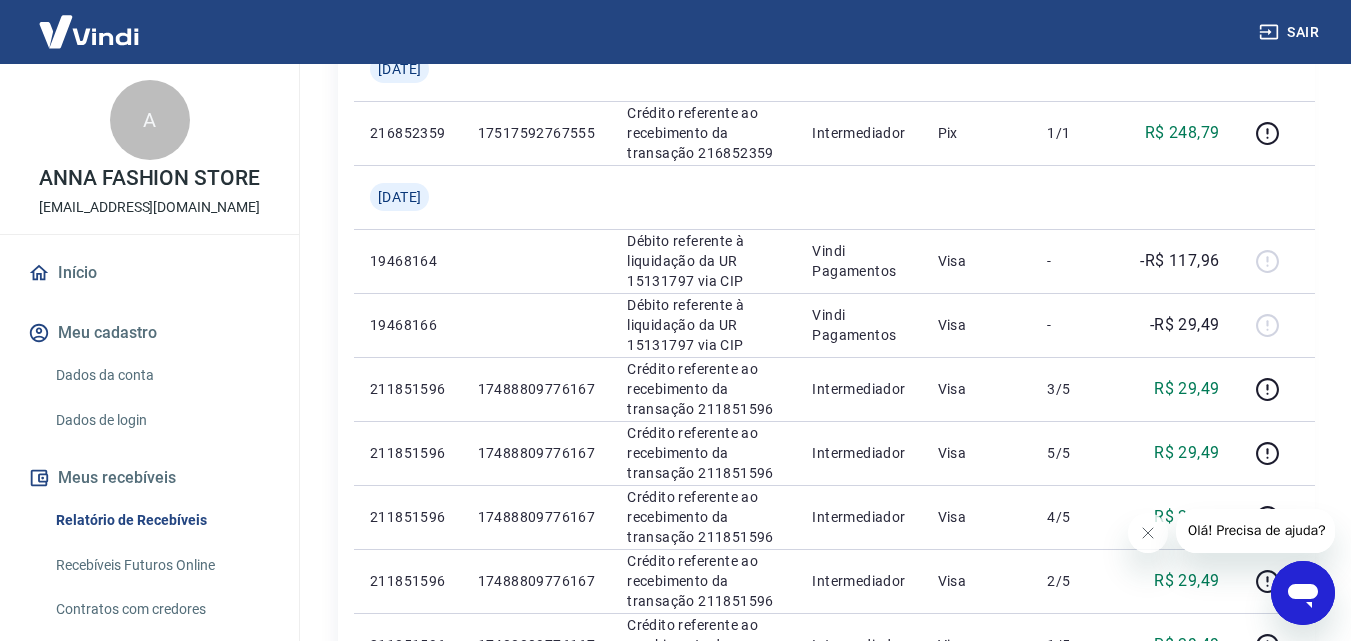 click 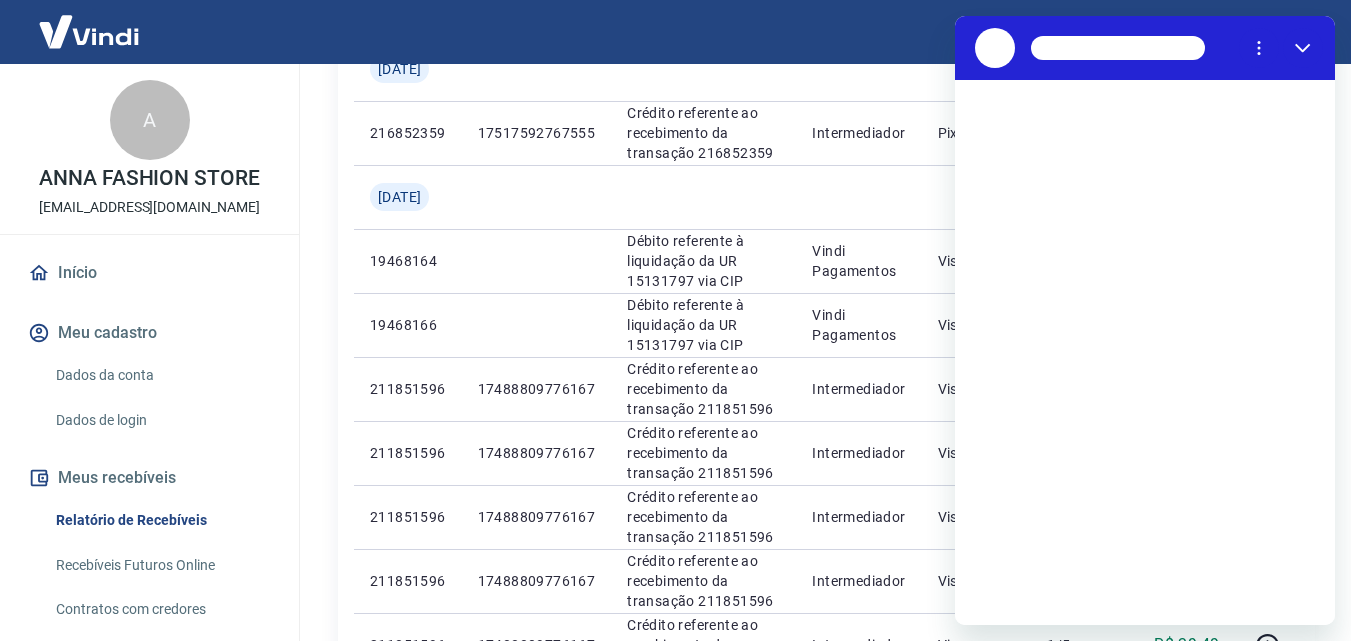 scroll, scrollTop: 0, scrollLeft: 0, axis: both 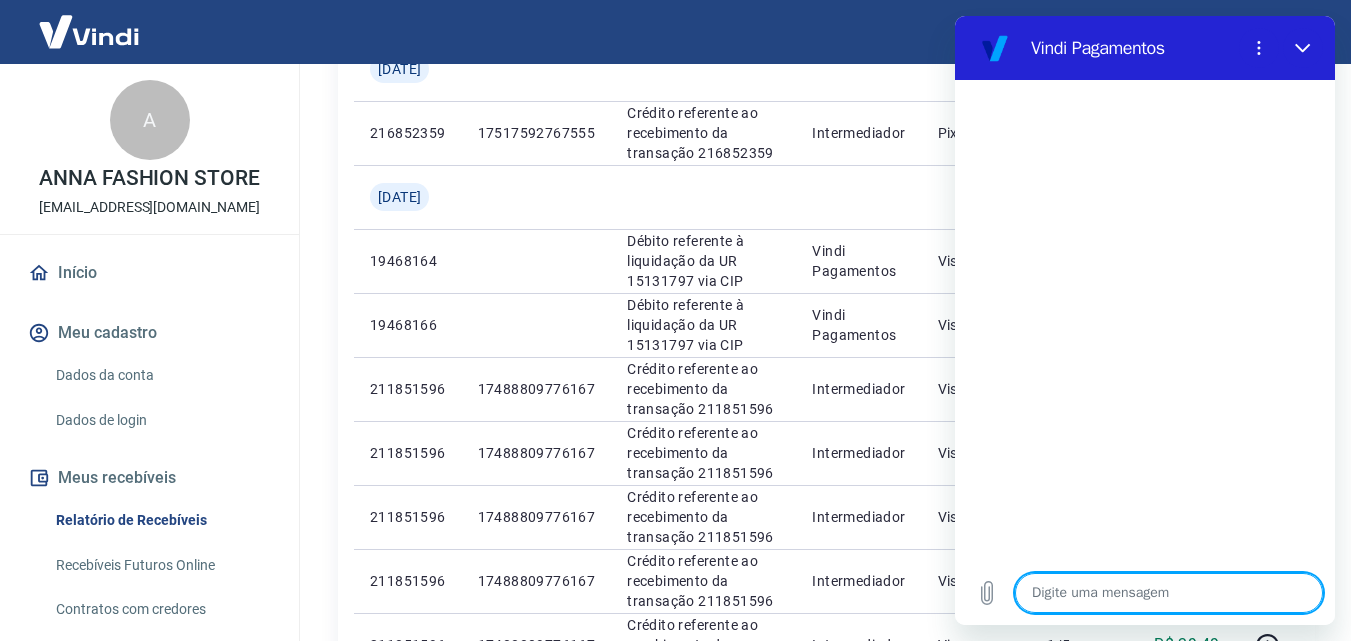 type on "O" 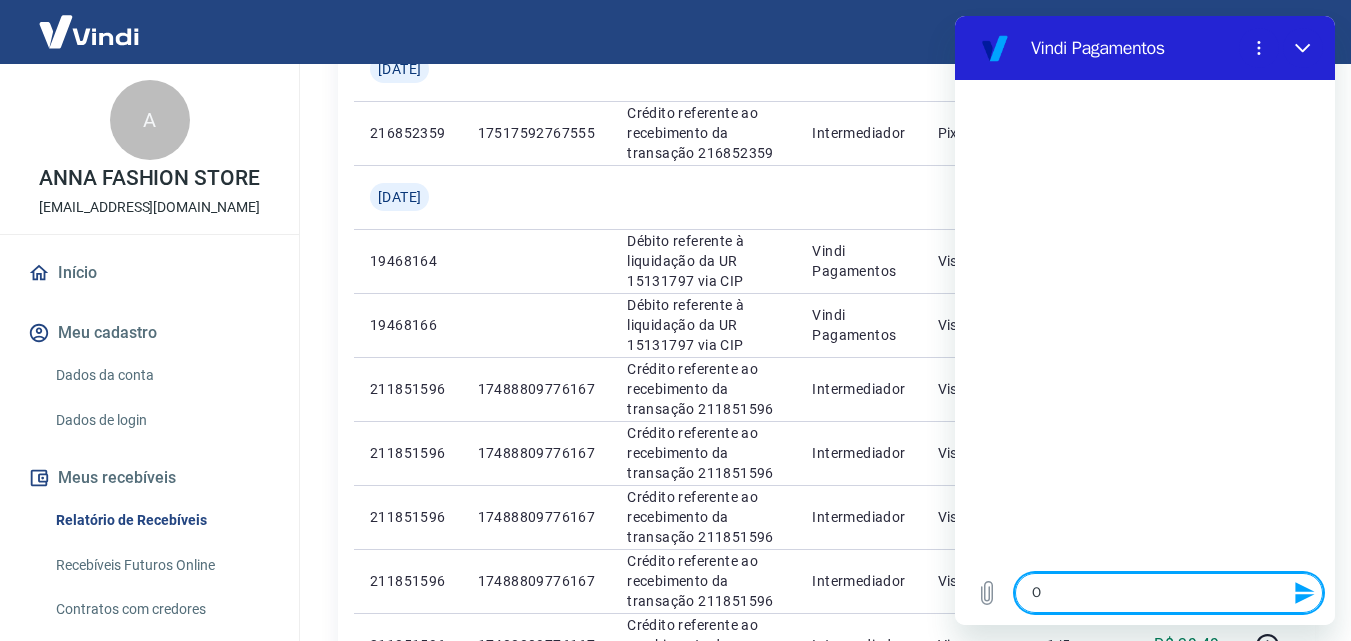 type on "OL" 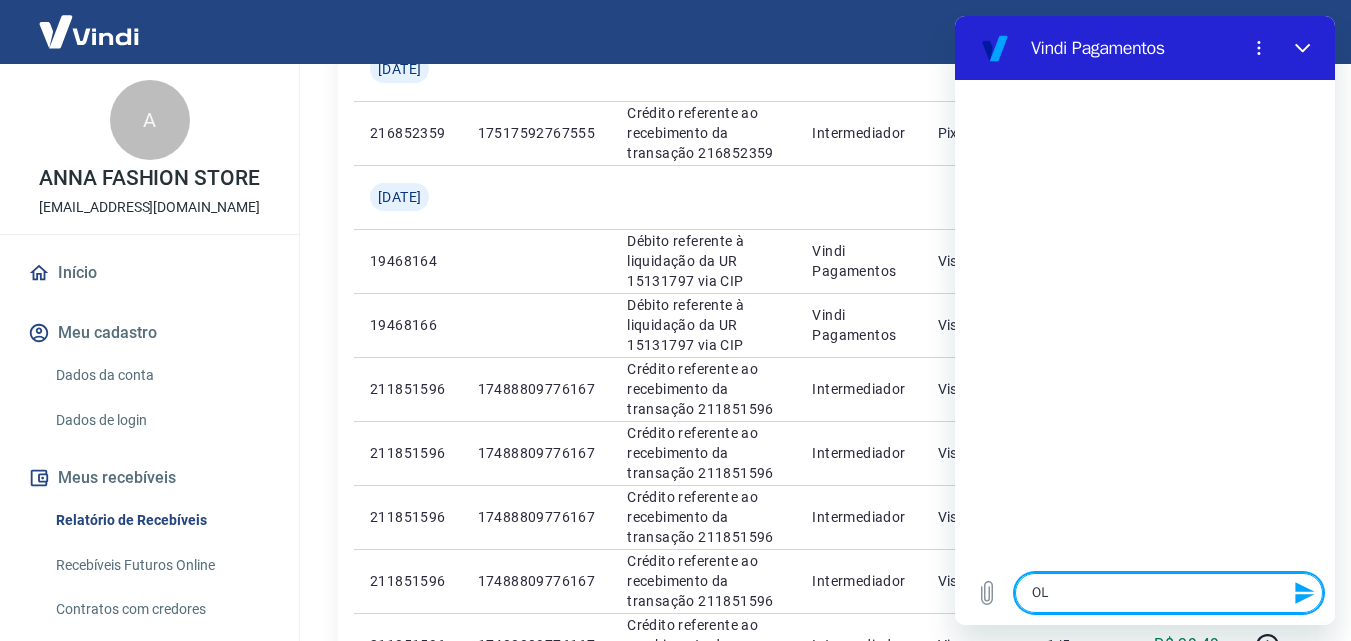 type on "OLA" 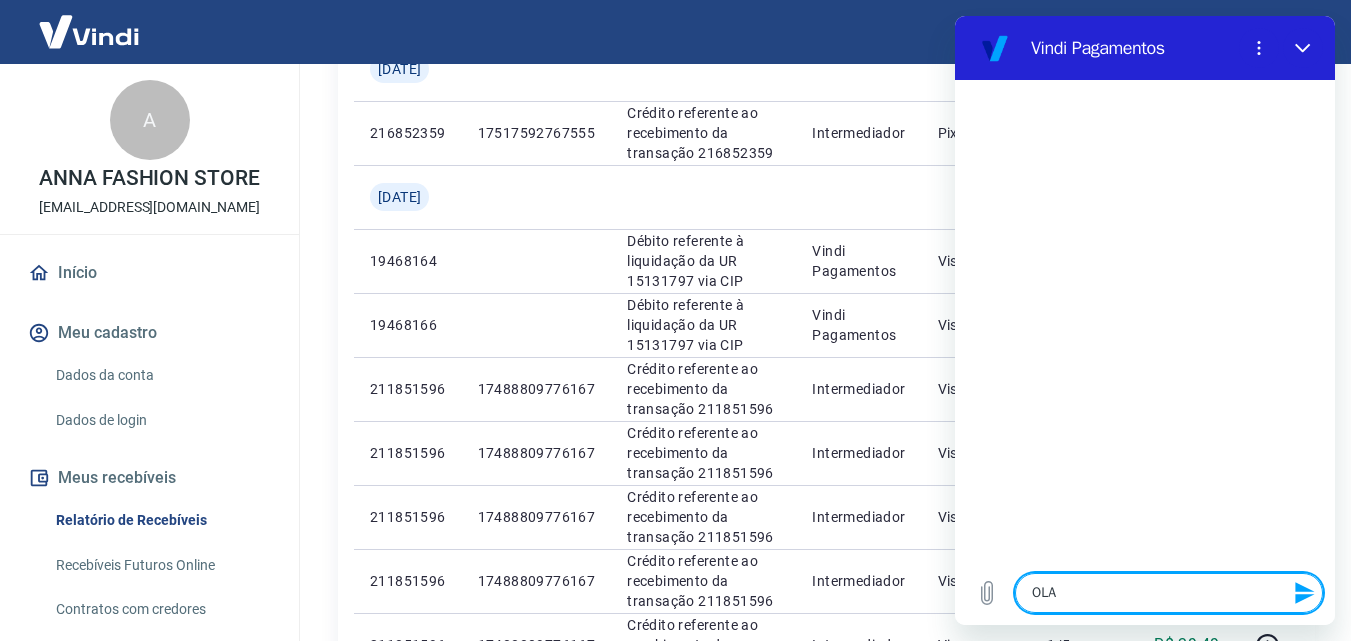 type 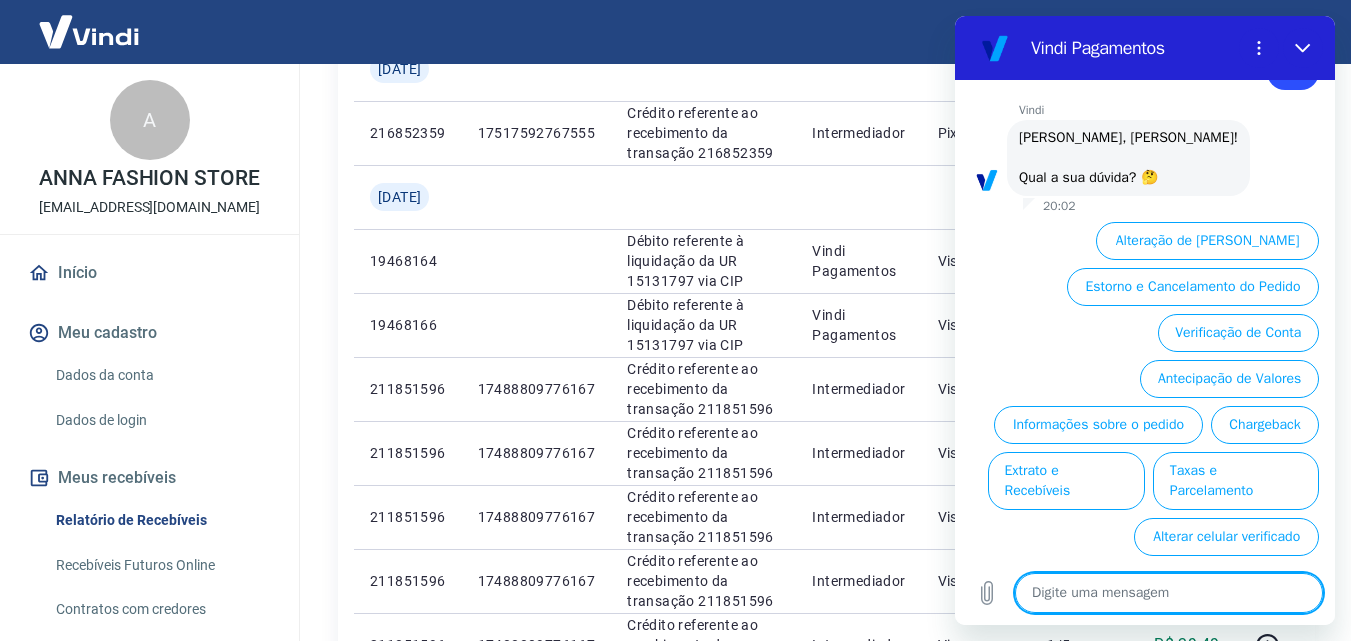 scroll, scrollTop: 92, scrollLeft: 0, axis: vertical 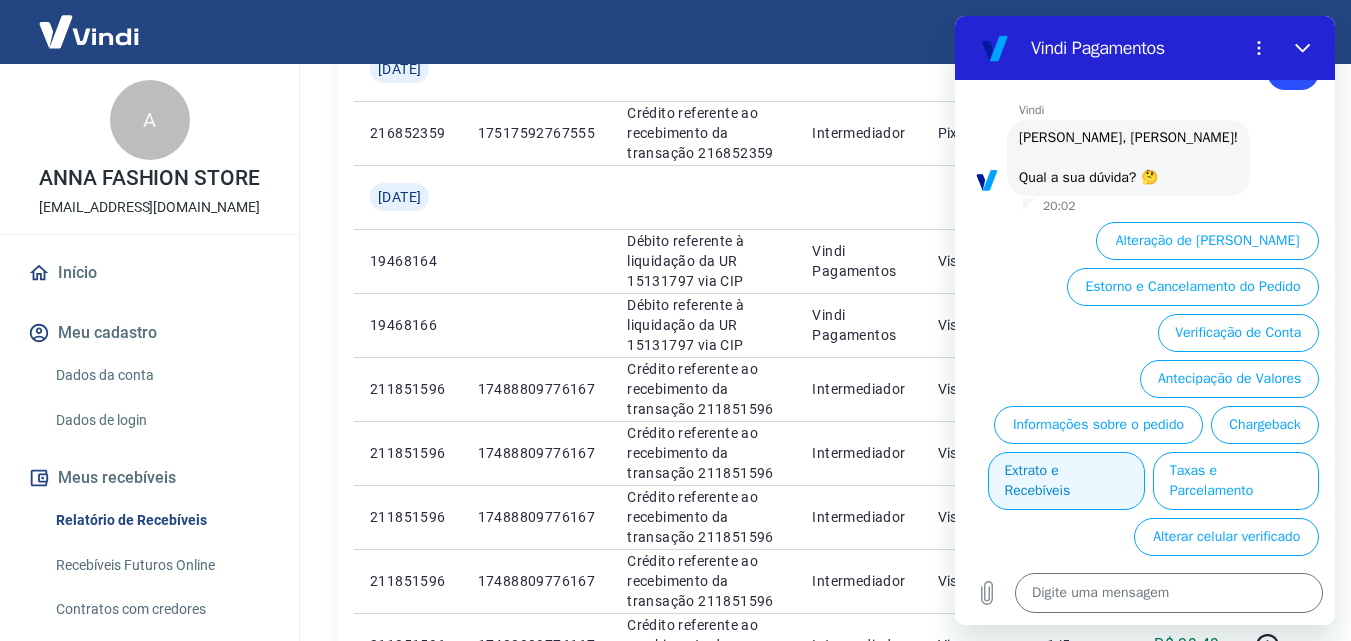 click on "Extrato e Recebíveis" at bounding box center [1066, 481] 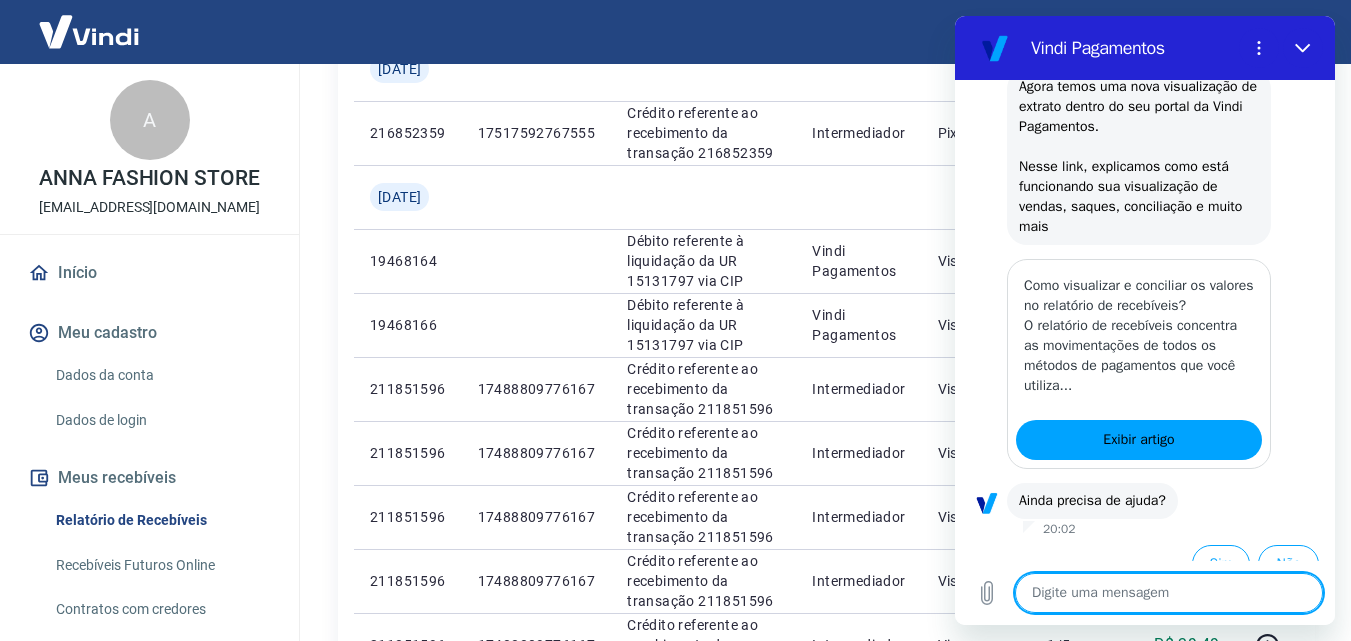 scroll, scrollTop: 316, scrollLeft: 0, axis: vertical 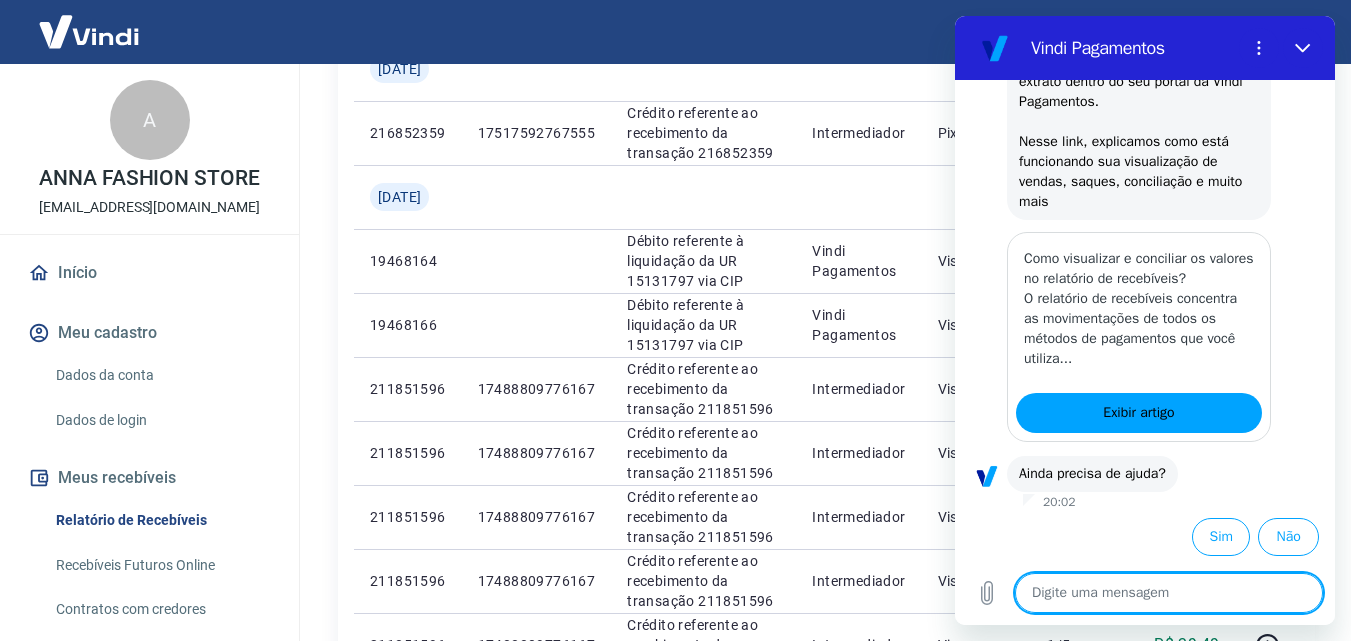type on "x" 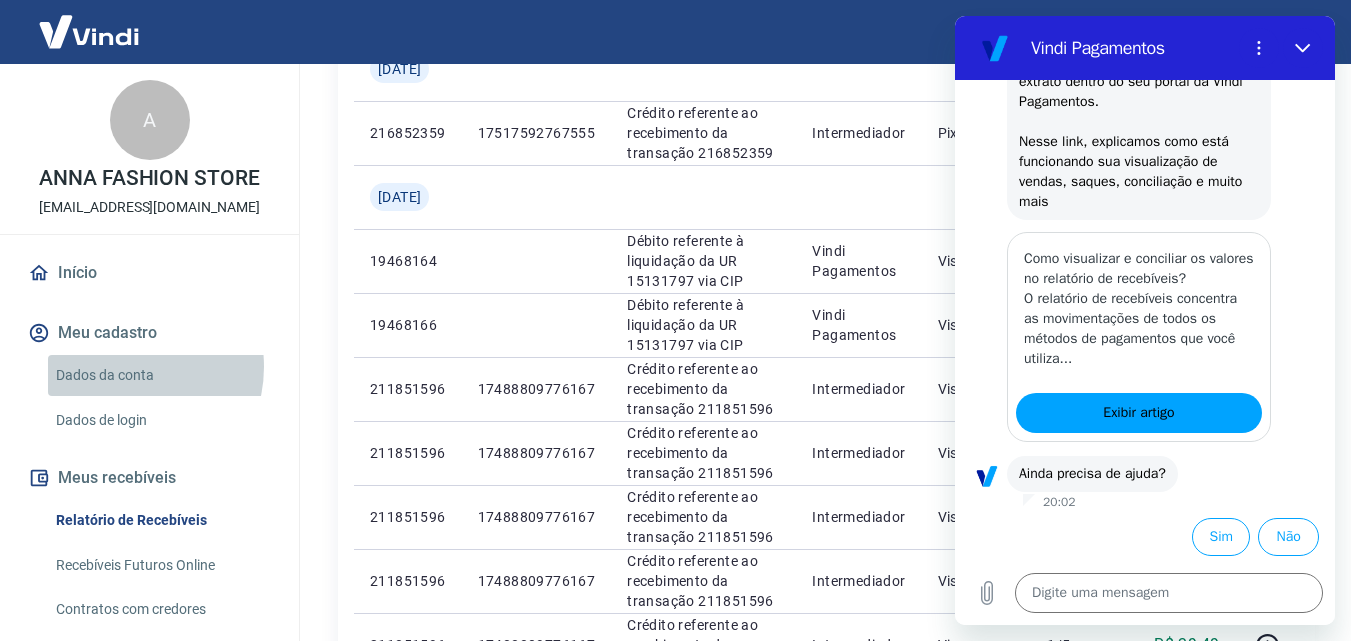 click on "Dados da conta" at bounding box center [161, 375] 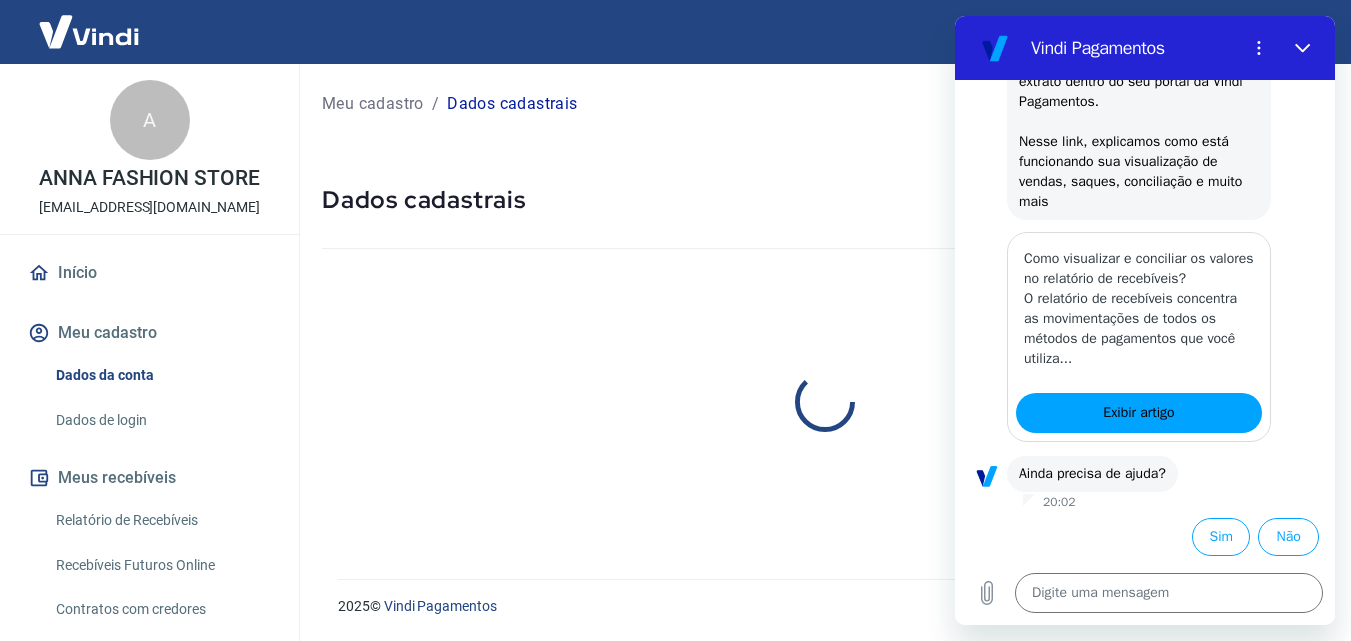 scroll, scrollTop: 0, scrollLeft: 0, axis: both 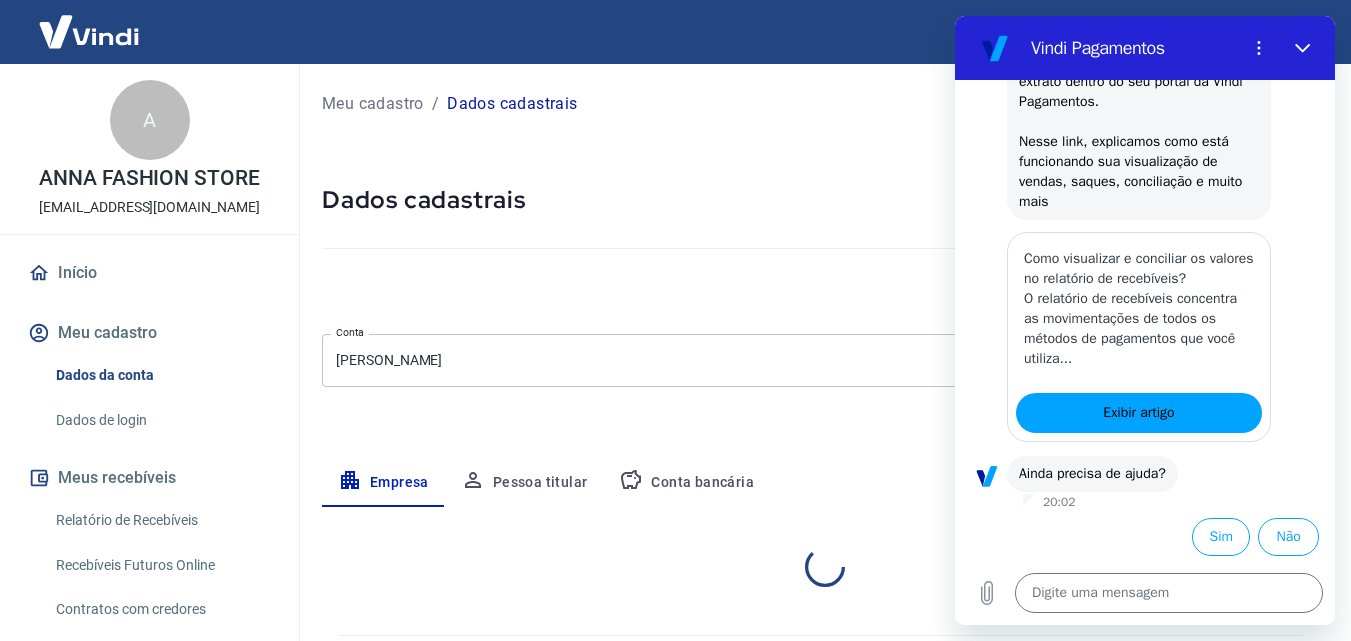 select on "SP" 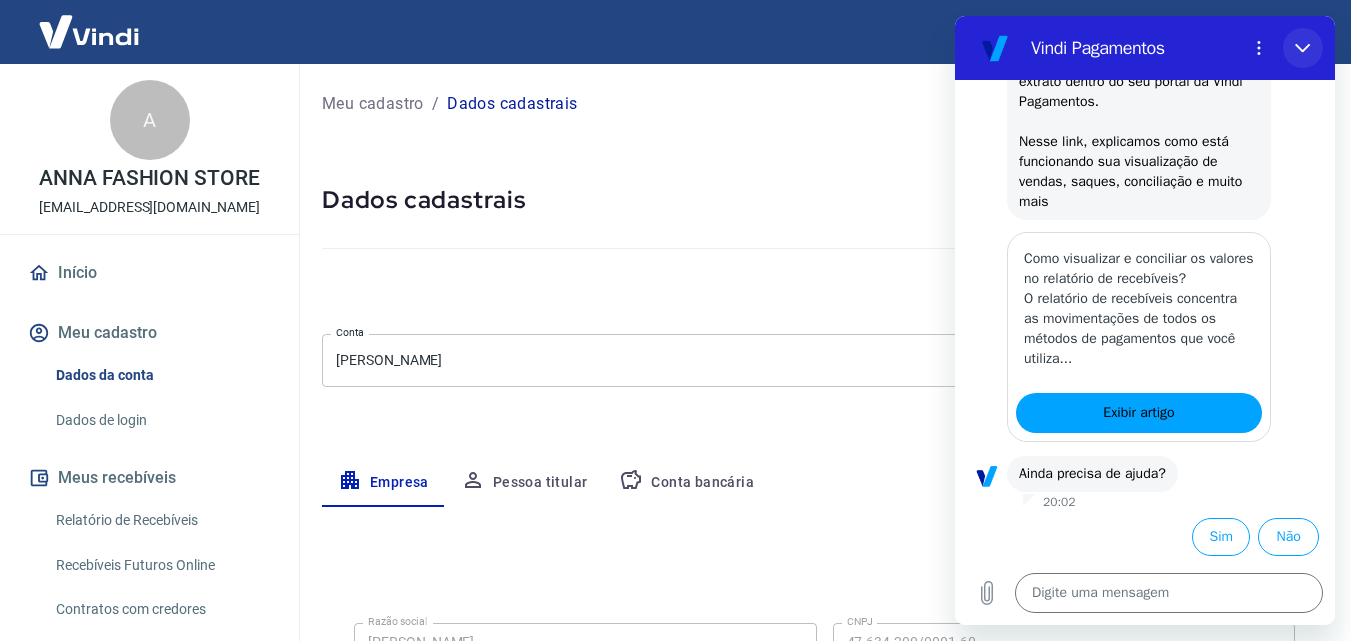 click 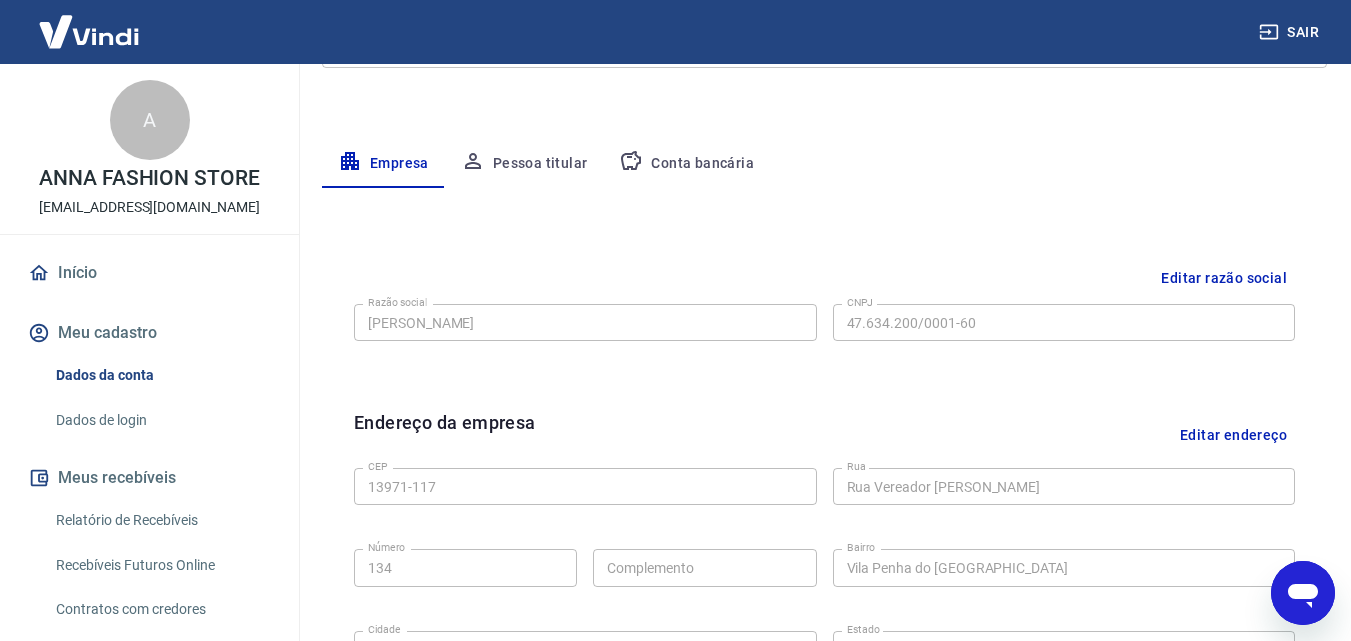 scroll, scrollTop: 312, scrollLeft: 0, axis: vertical 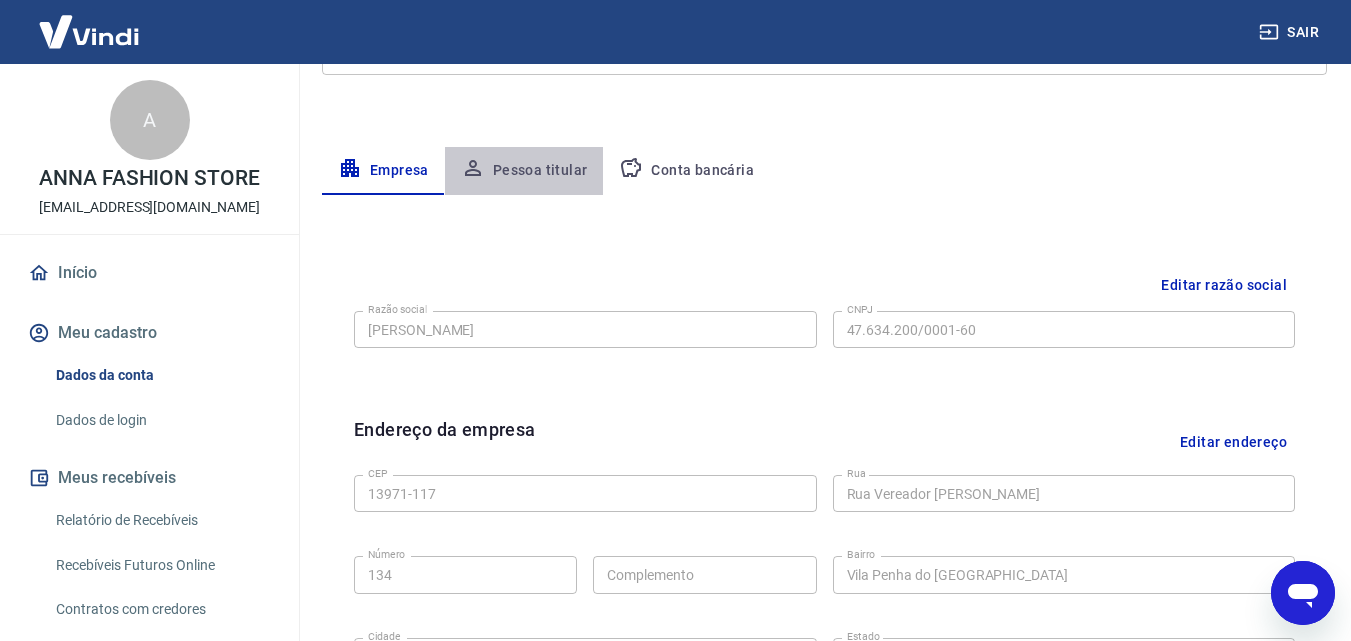 click on "Pessoa titular" at bounding box center (524, 171) 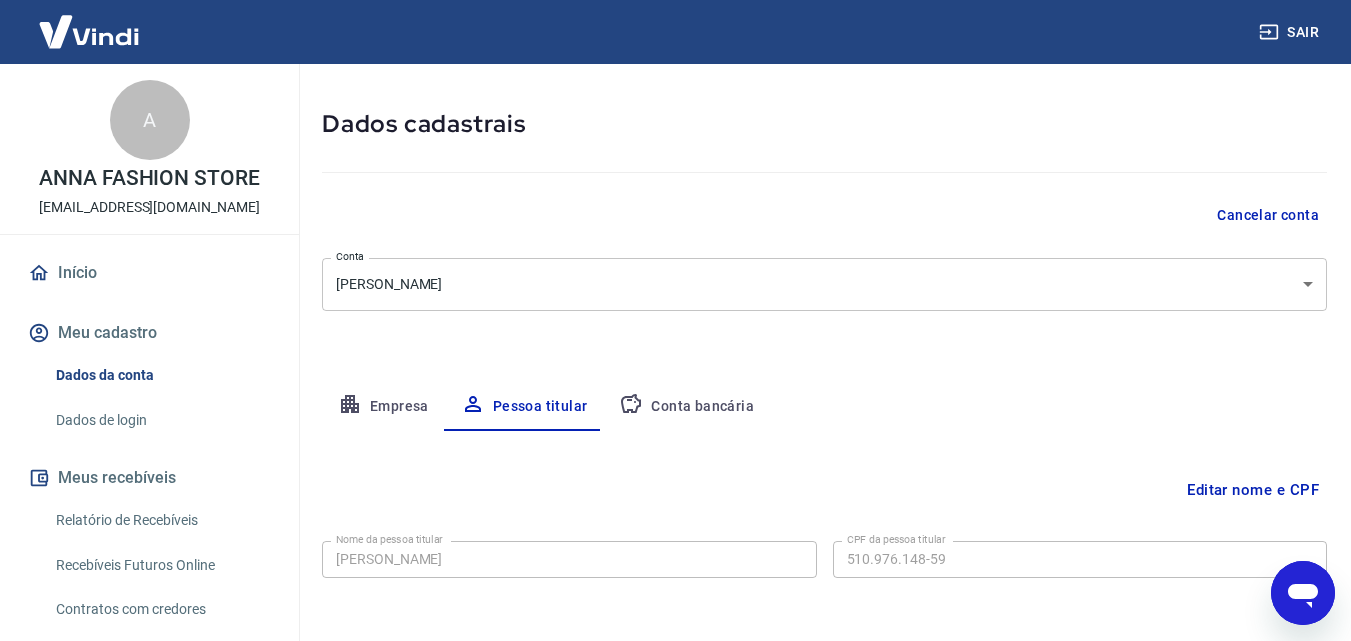 scroll, scrollTop: 159, scrollLeft: 0, axis: vertical 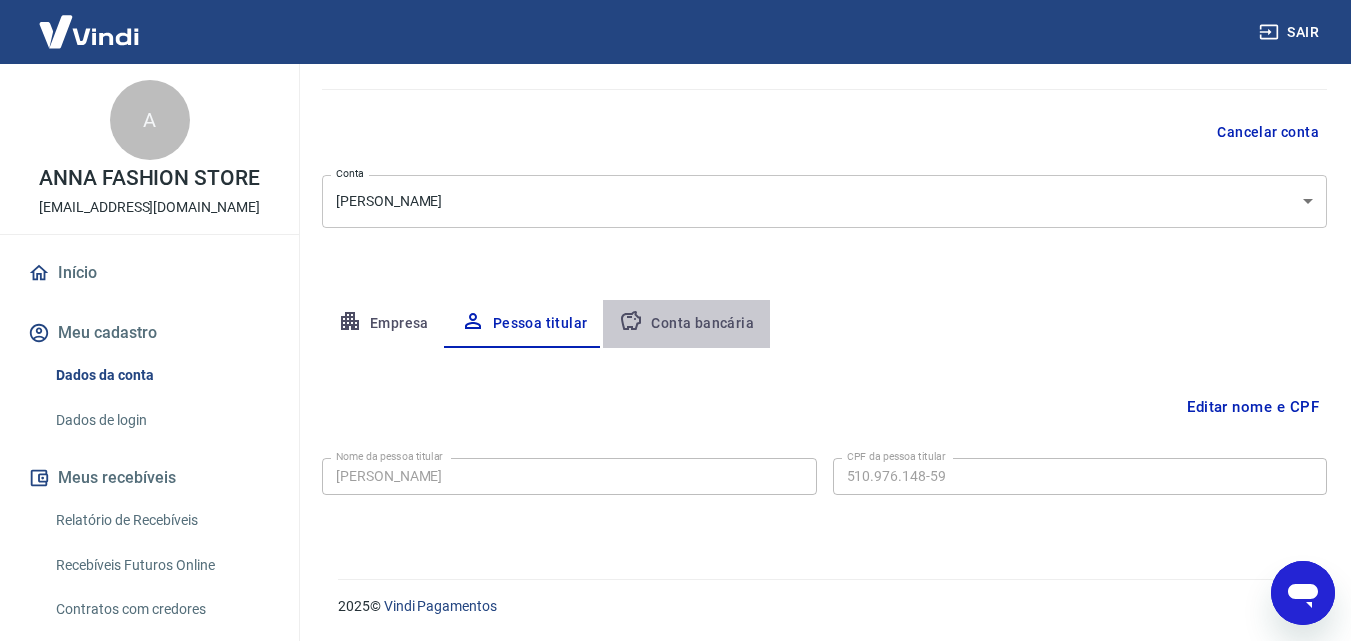 click on "Conta bancária" at bounding box center (686, 324) 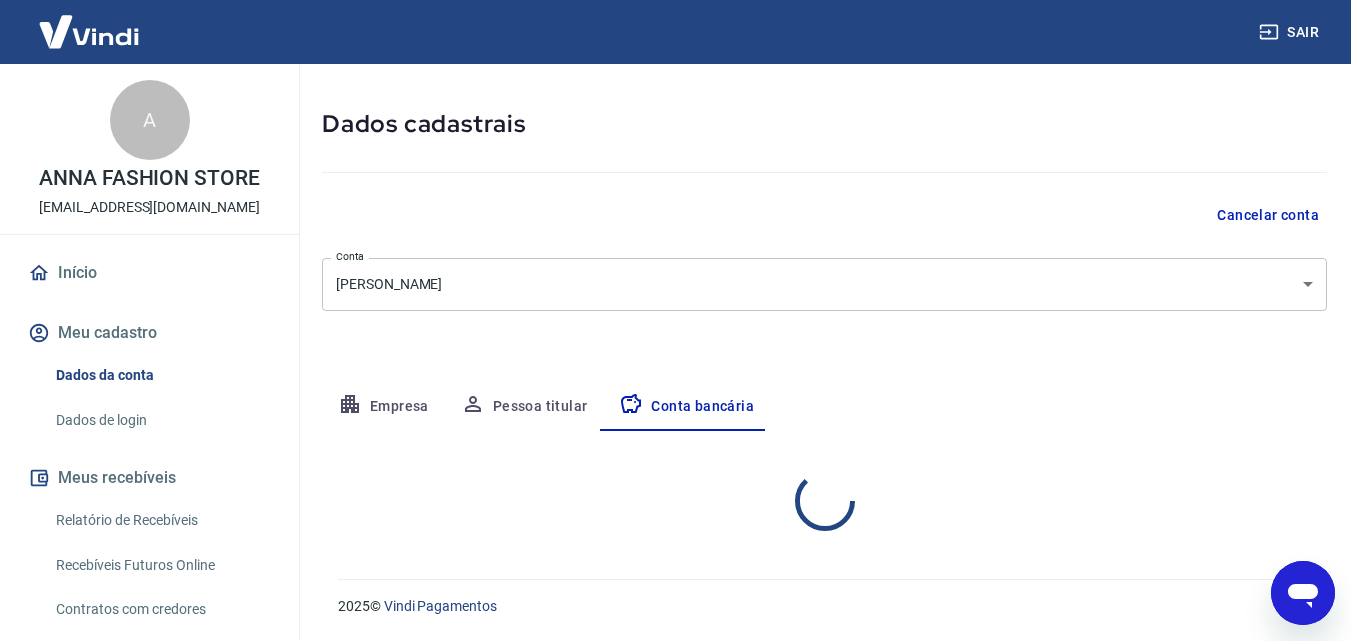 scroll, scrollTop: 159, scrollLeft: 0, axis: vertical 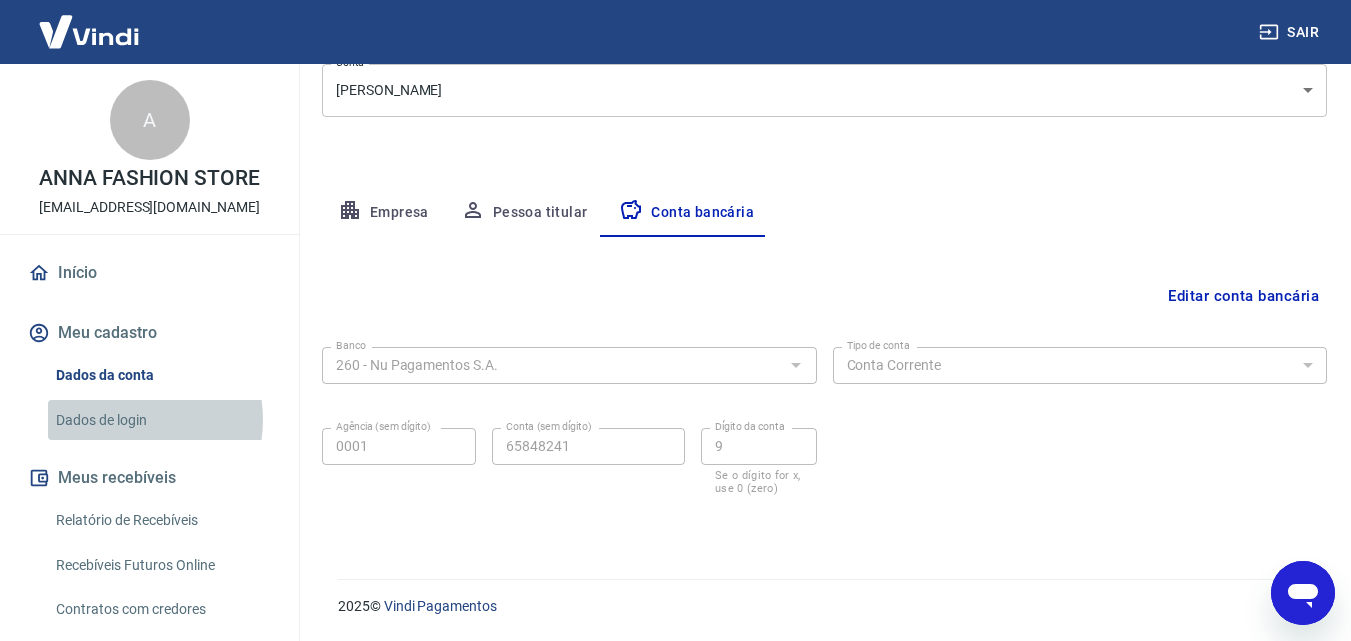 click on "Dados de login" at bounding box center (161, 420) 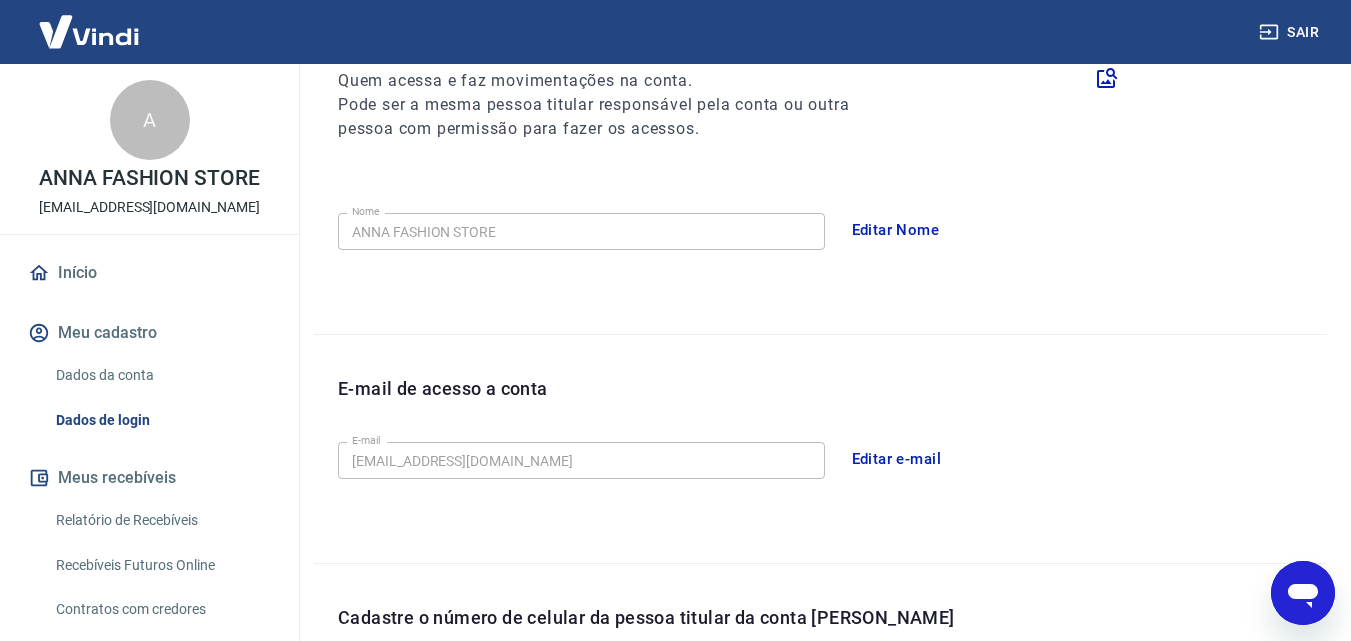 scroll, scrollTop: 624, scrollLeft: 0, axis: vertical 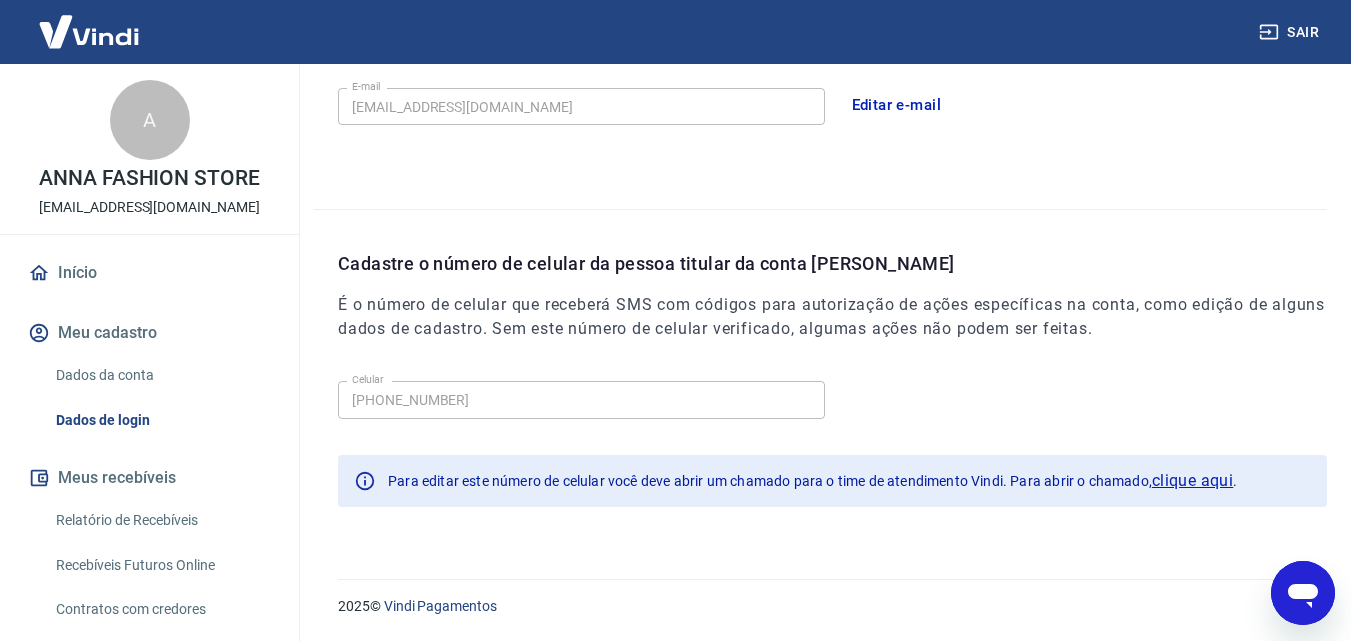 click at bounding box center (1303, 593) 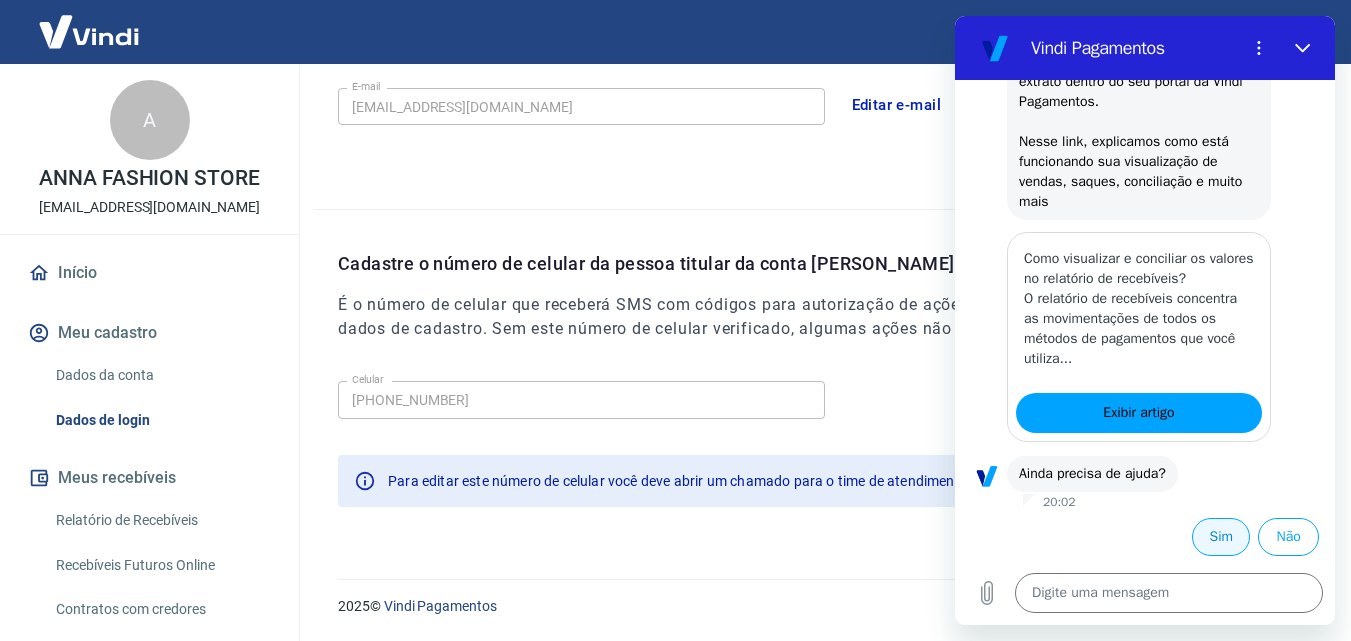 click on "Sim" at bounding box center [1221, 537] 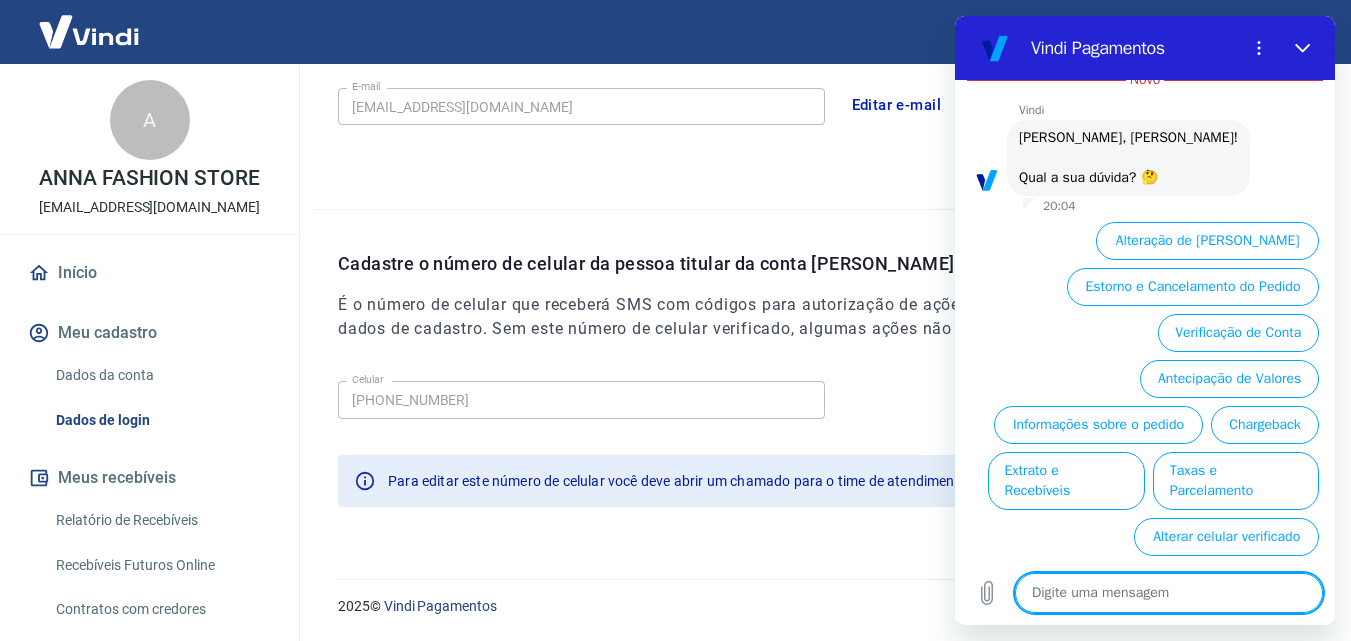 scroll, scrollTop: 824, scrollLeft: 0, axis: vertical 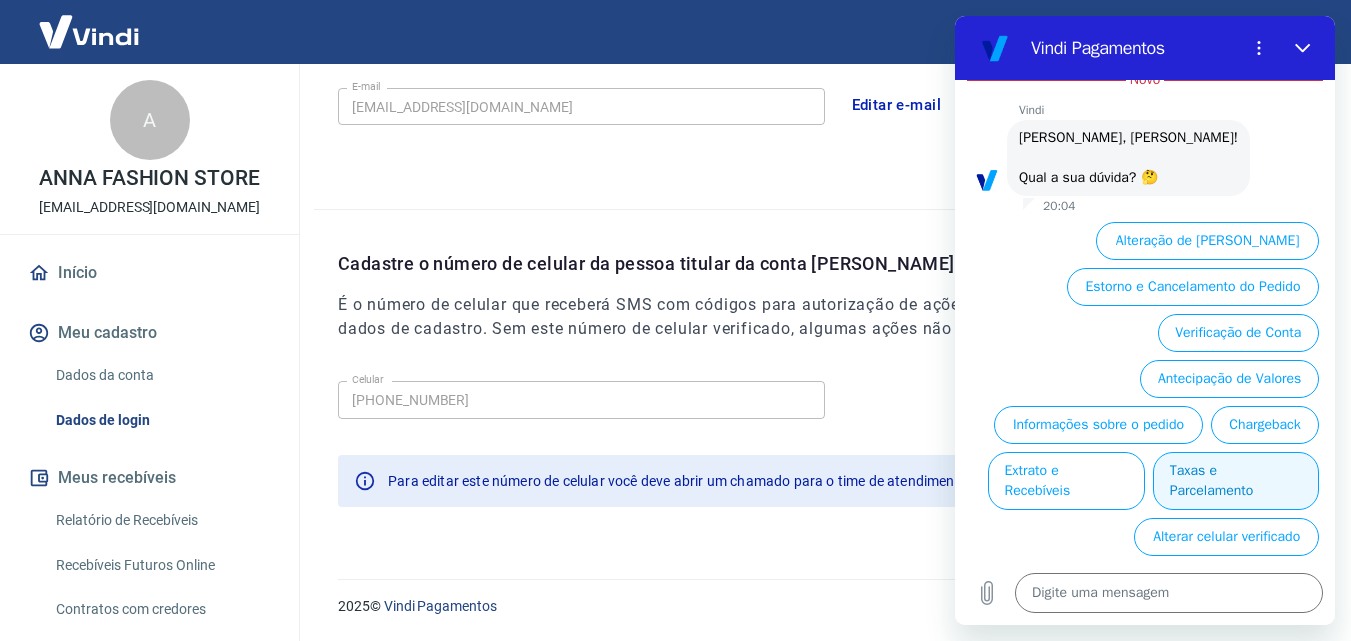 click on "Taxas e Parcelamento" at bounding box center [1236, 481] 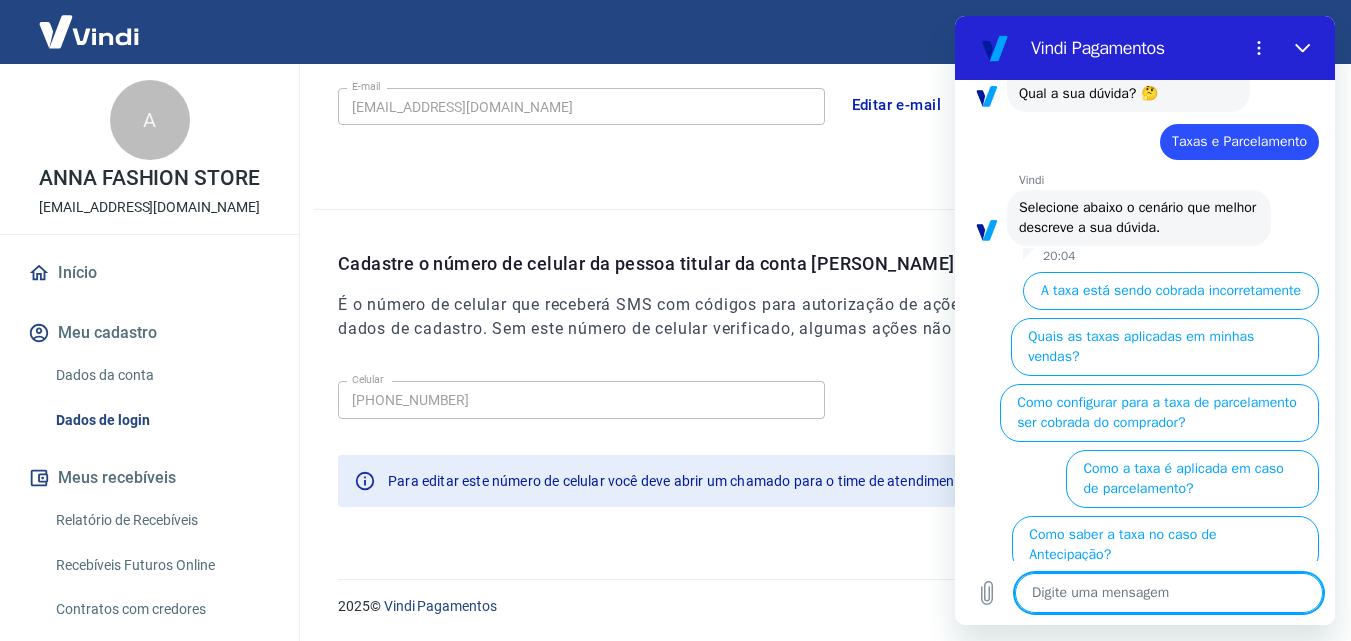 scroll, scrollTop: 860, scrollLeft: 0, axis: vertical 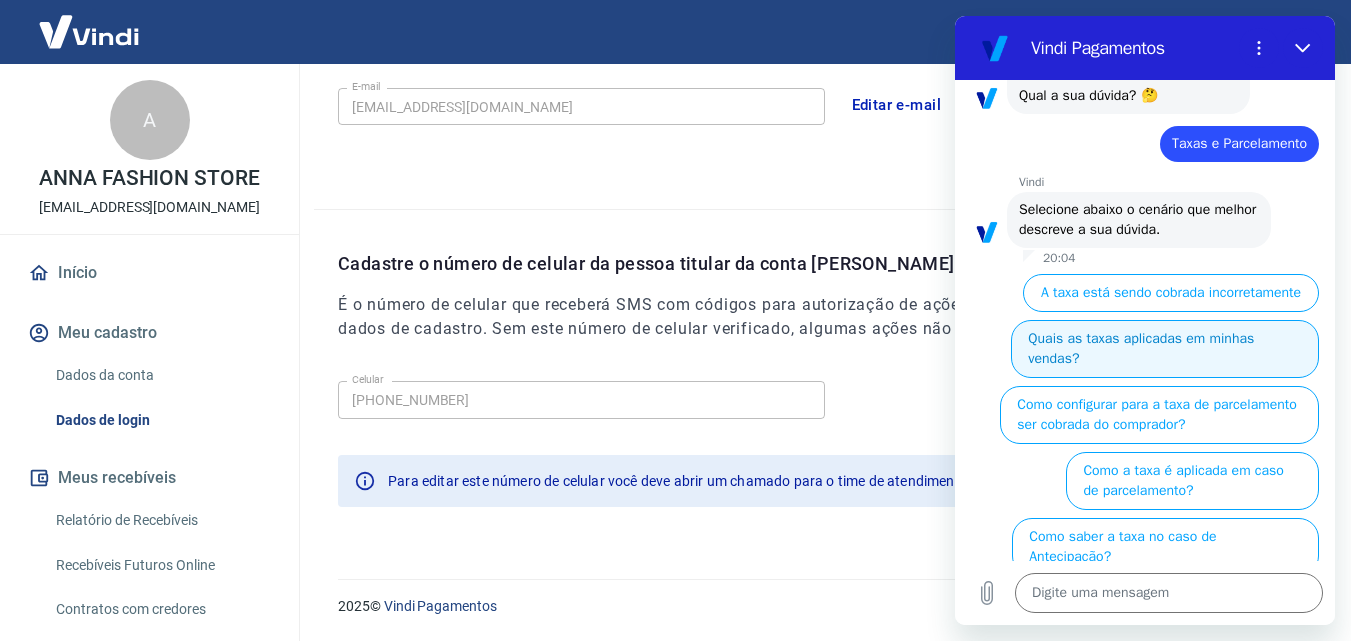 click on "Quais as taxas aplicadas em minhas vendas?" at bounding box center [1165, 349] 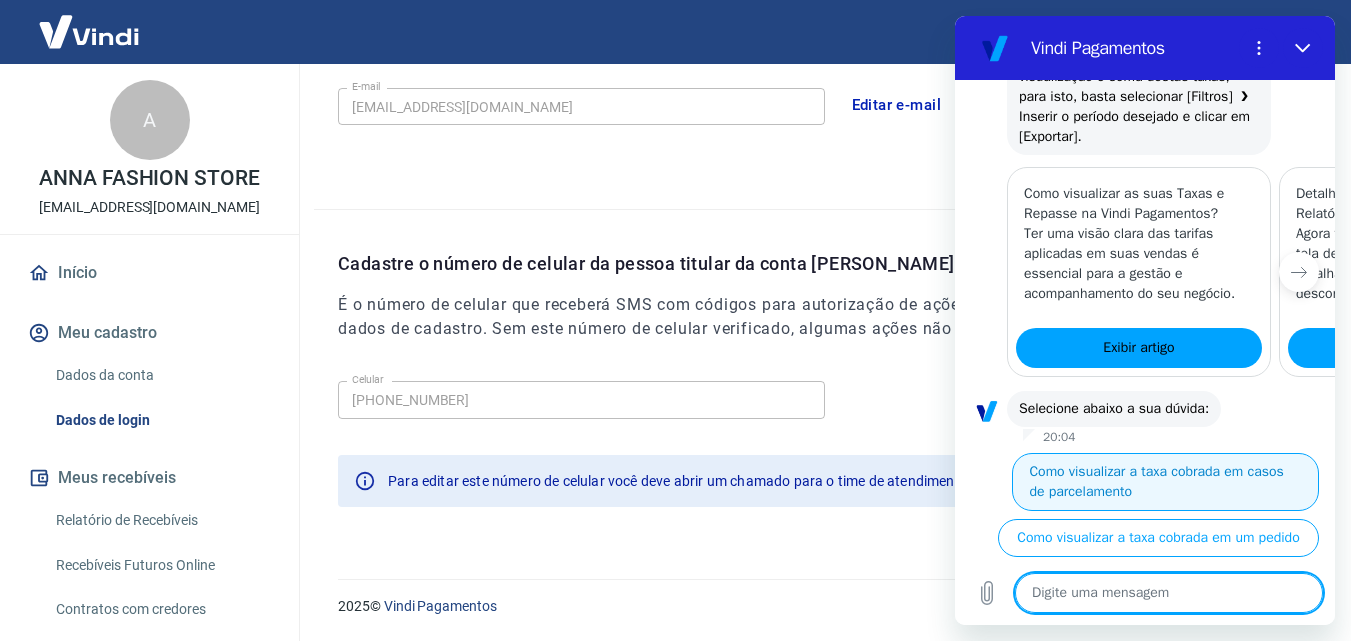 scroll, scrollTop: 1814, scrollLeft: 0, axis: vertical 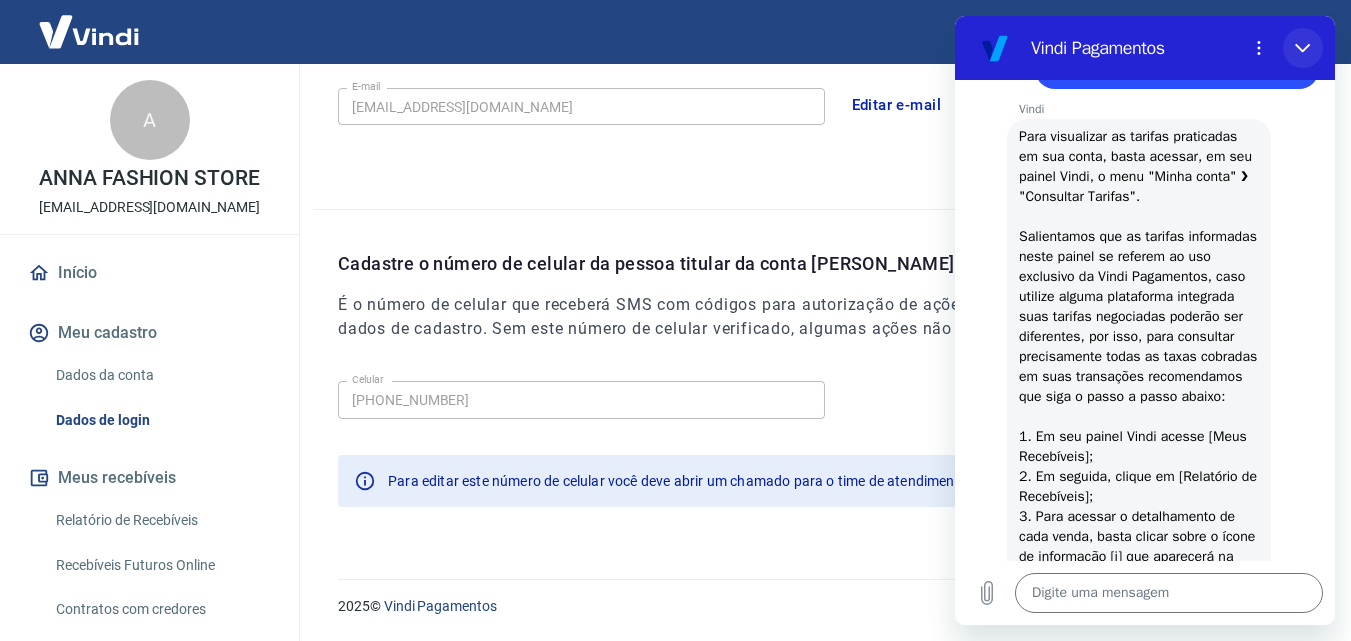 click at bounding box center [1303, 48] 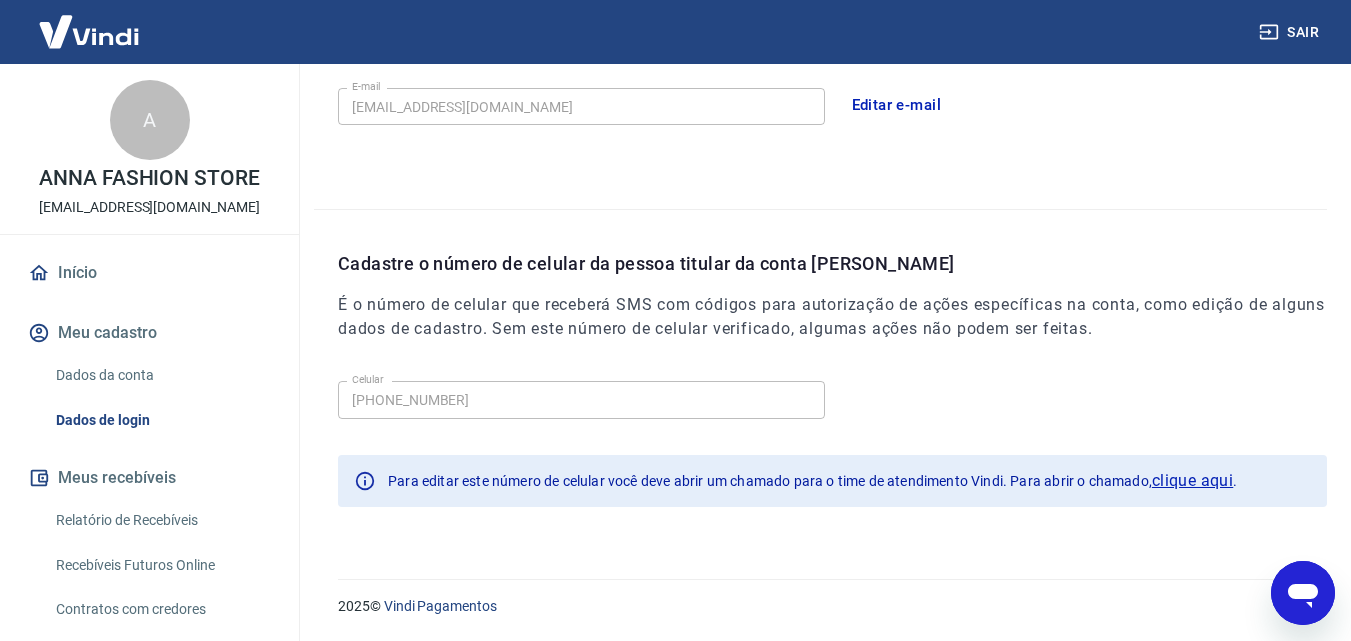 click at bounding box center [89, 31] 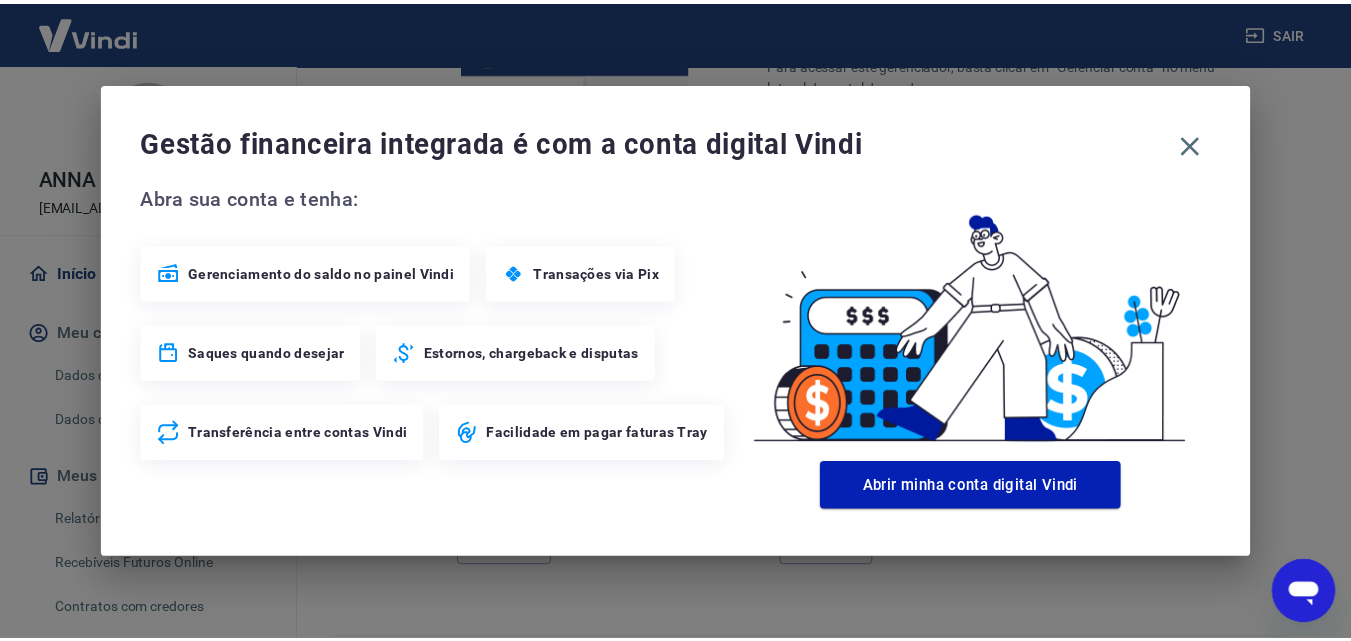 scroll, scrollTop: 1071, scrollLeft: 0, axis: vertical 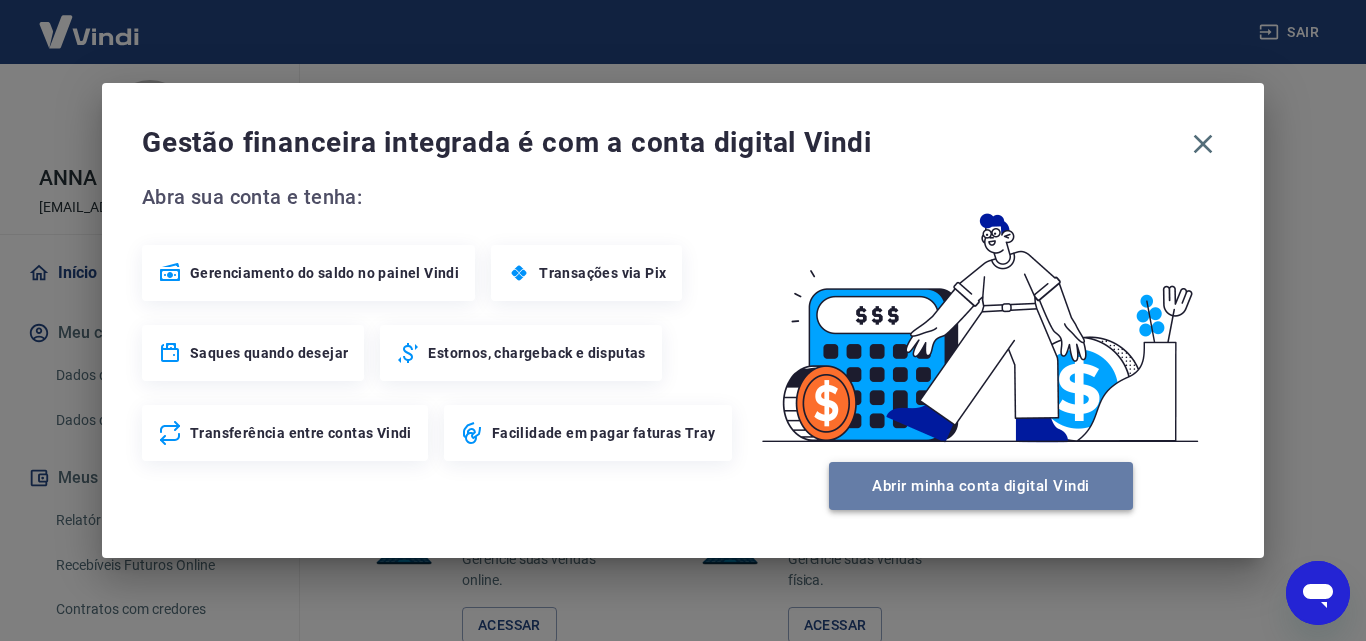 click on "Abrir minha conta digital Vindi" at bounding box center [981, 486] 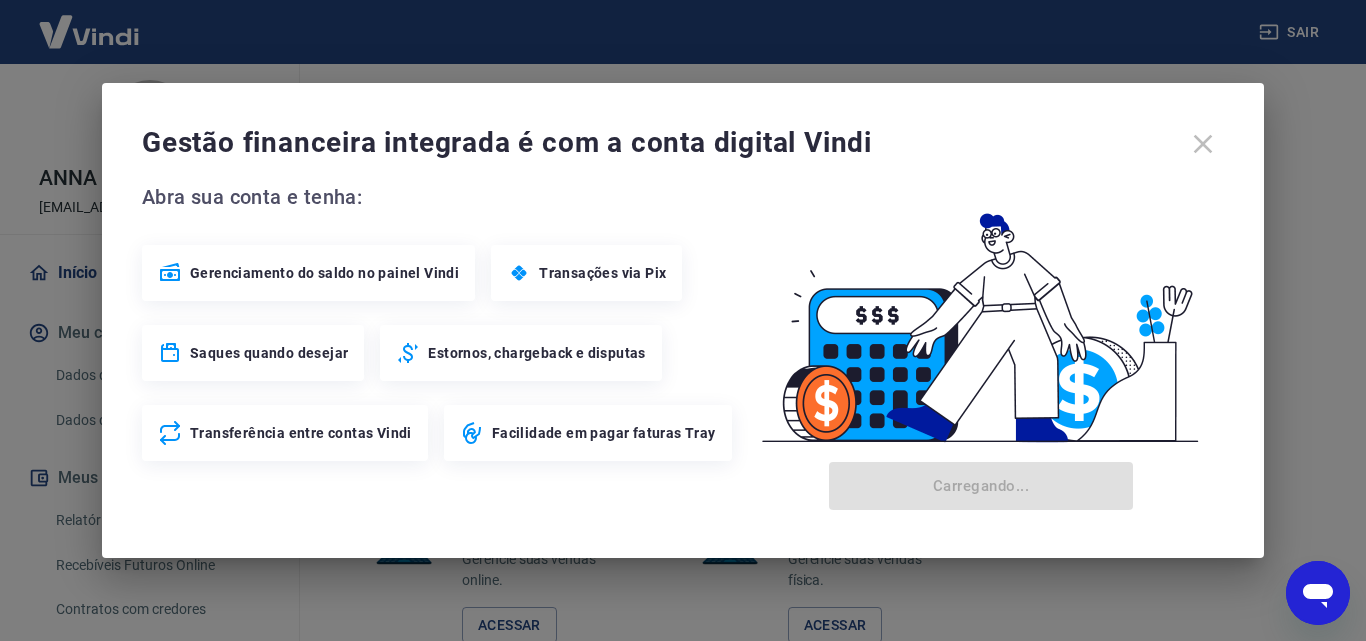 click on "Gestão financeira integrada é com a conta digital Vindi" at bounding box center [683, 144] 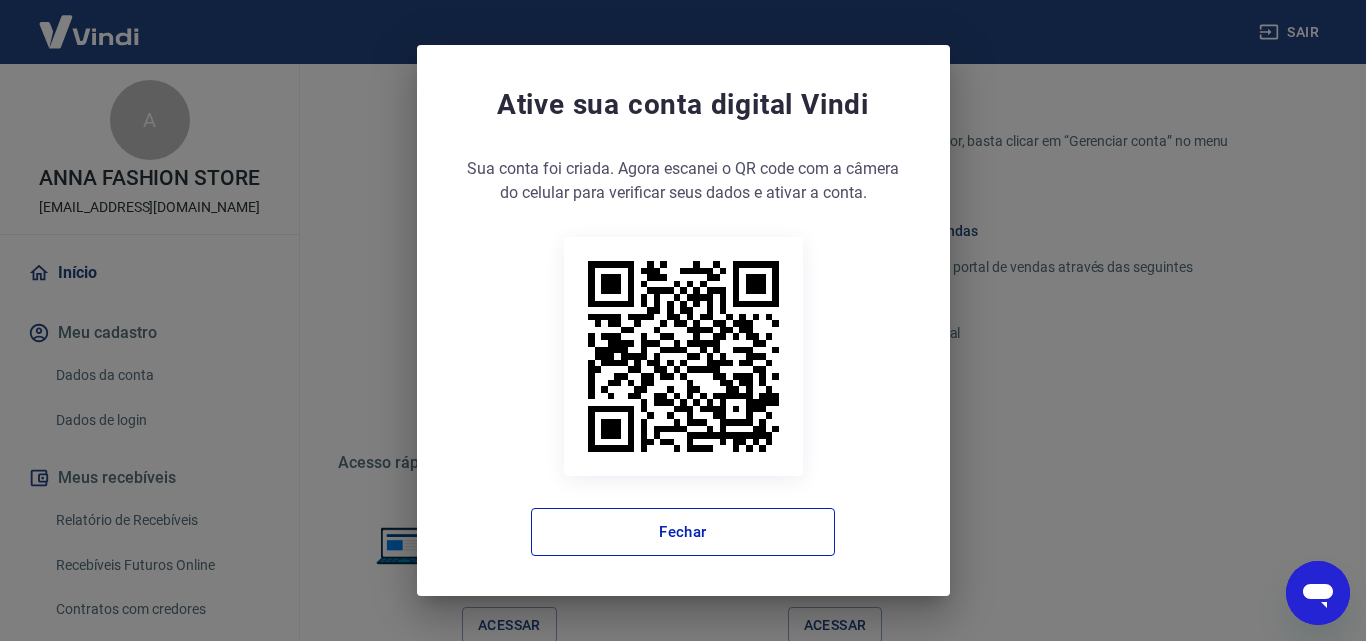 type on "x" 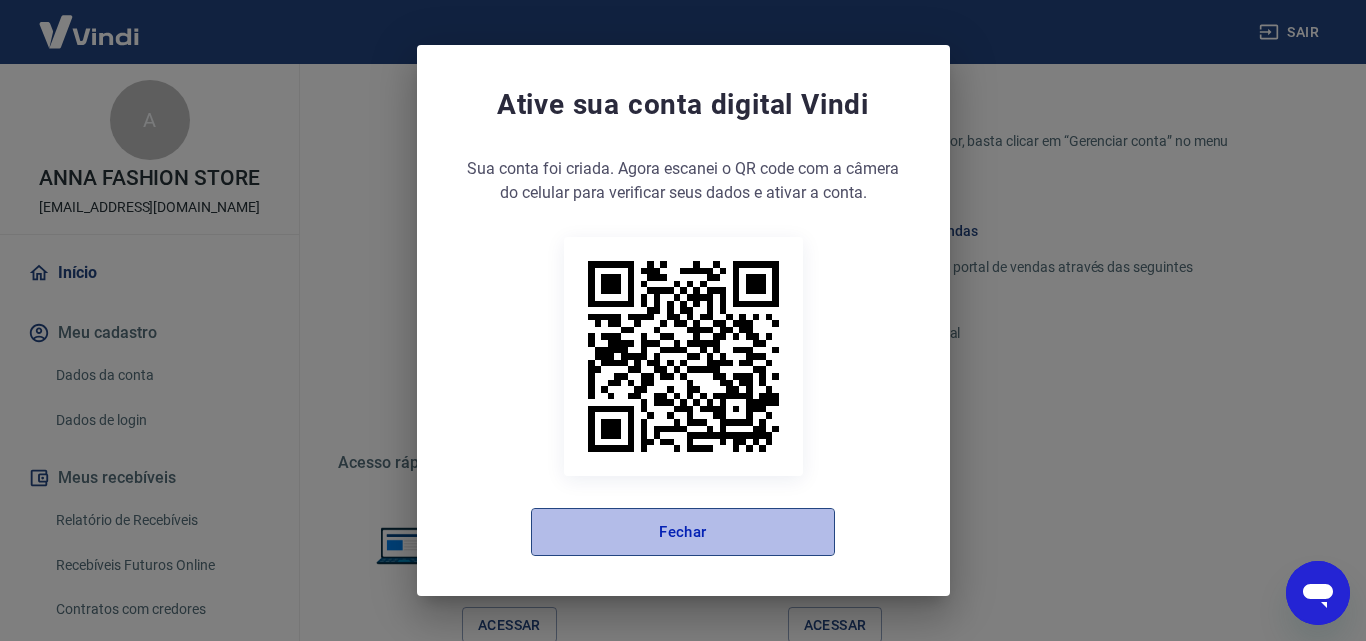 click on "Fechar" at bounding box center [683, 532] 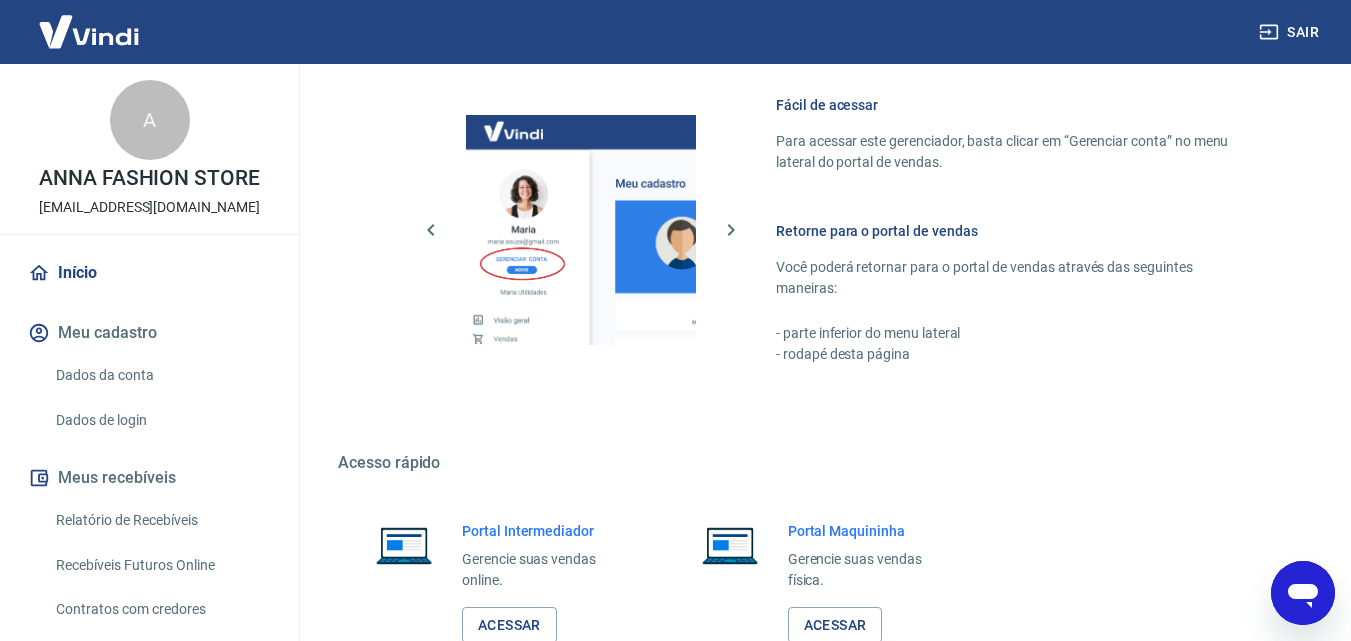 click at bounding box center (89, 31) 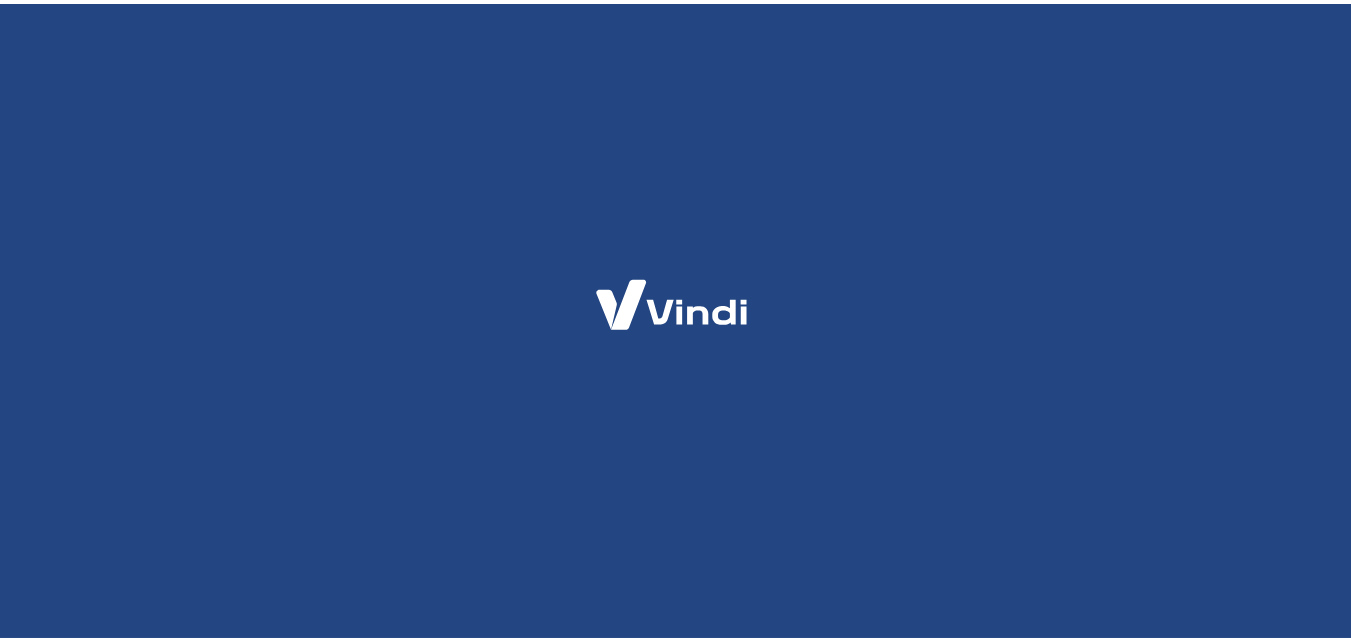 scroll, scrollTop: 0, scrollLeft: 0, axis: both 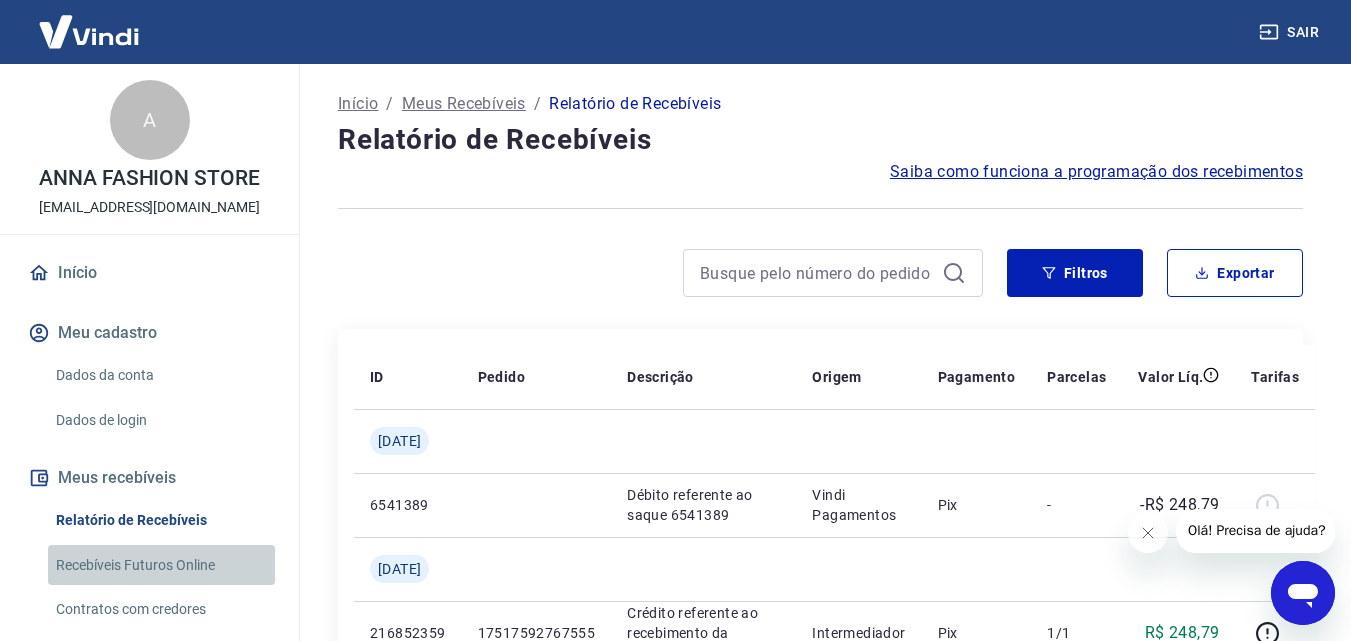 click on "Recebíveis Futuros Online" at bounding box center [161, 565] 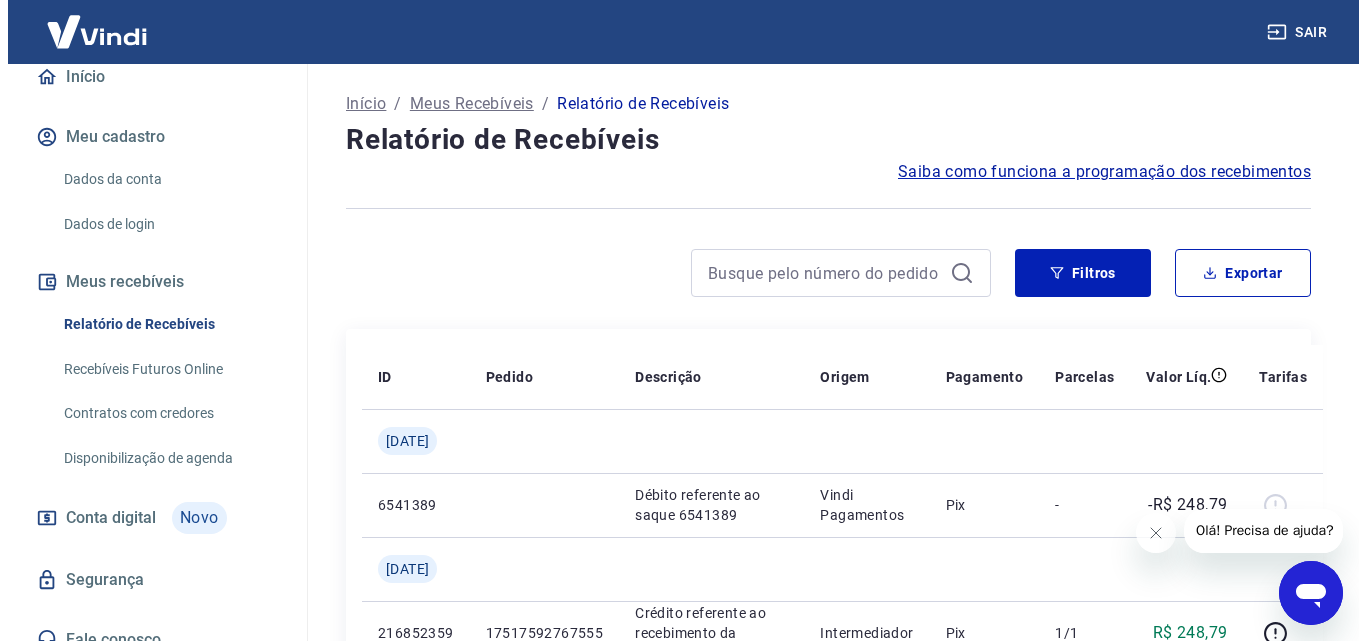 scroll, scrollTop: 217, scrollLeft: 0, axis: vertical 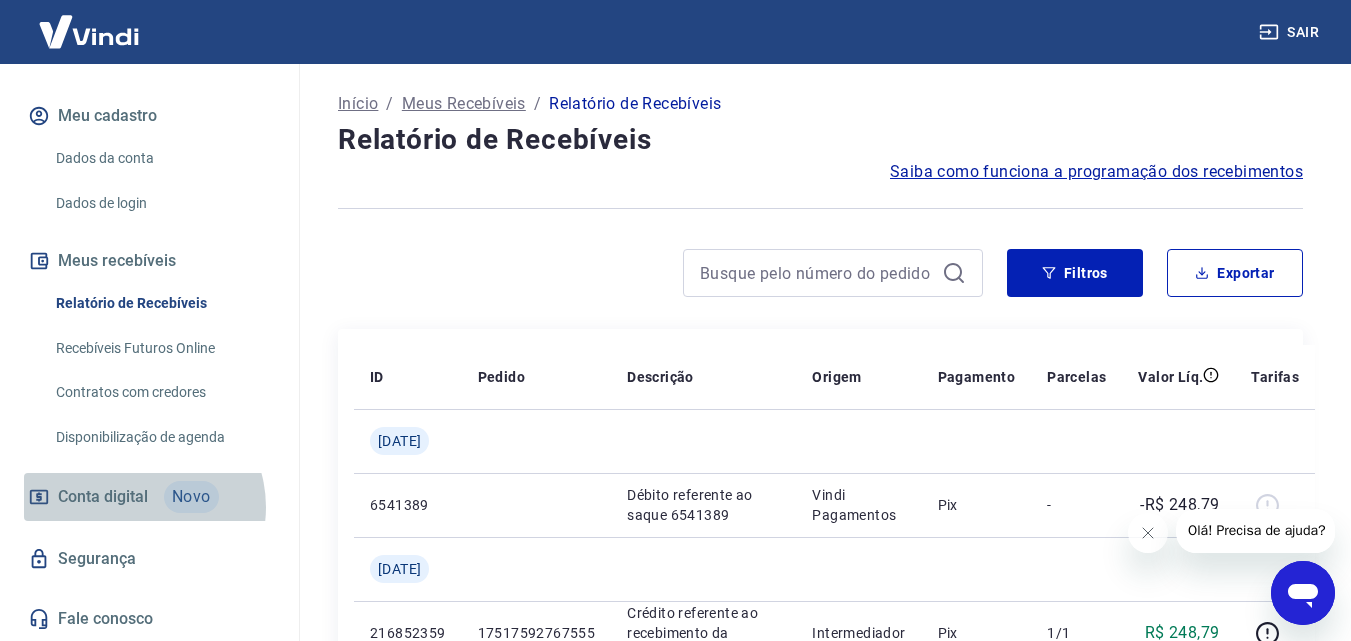 click on "Conta digital" at bounding box center (103, 497) 